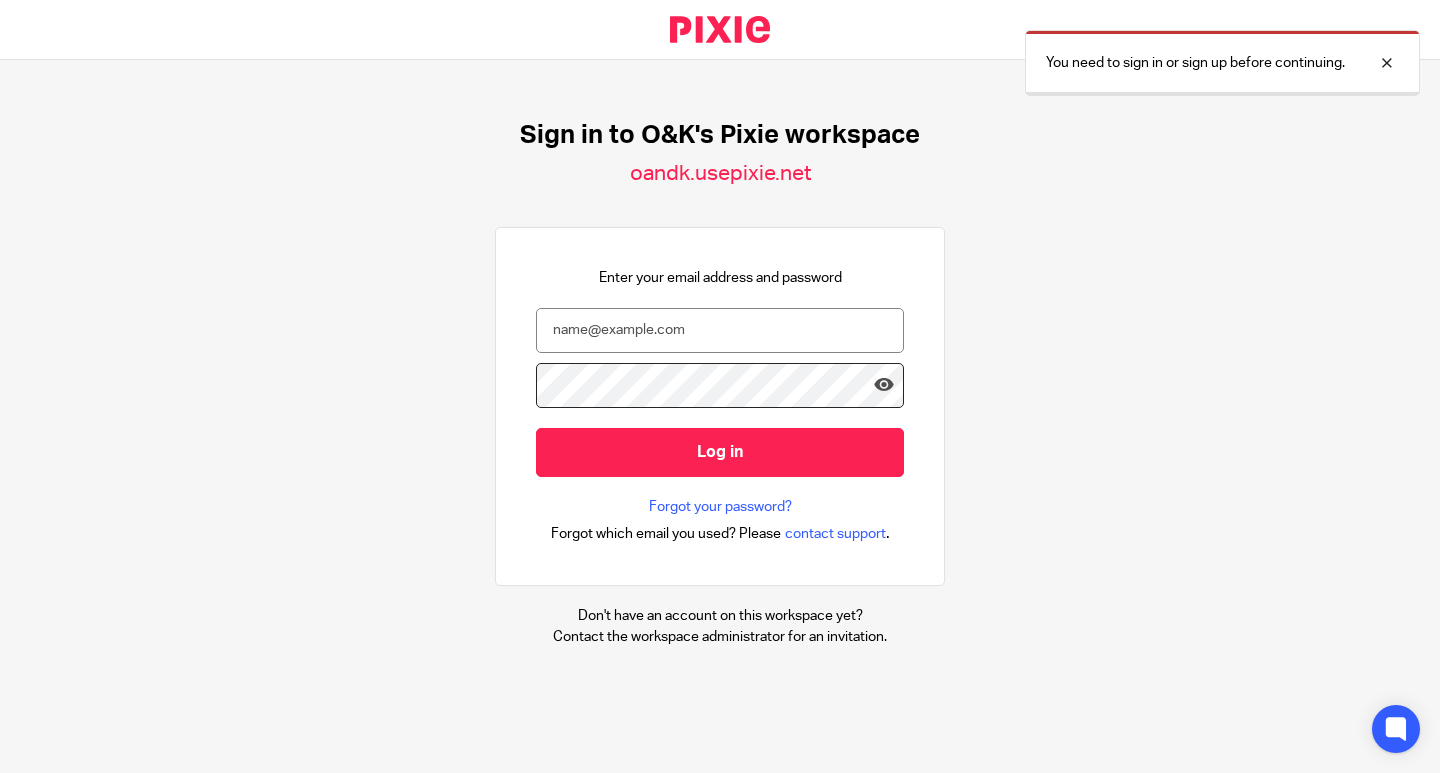 scroll, scrollTop: 0, scrollLeft: 0, axis: both 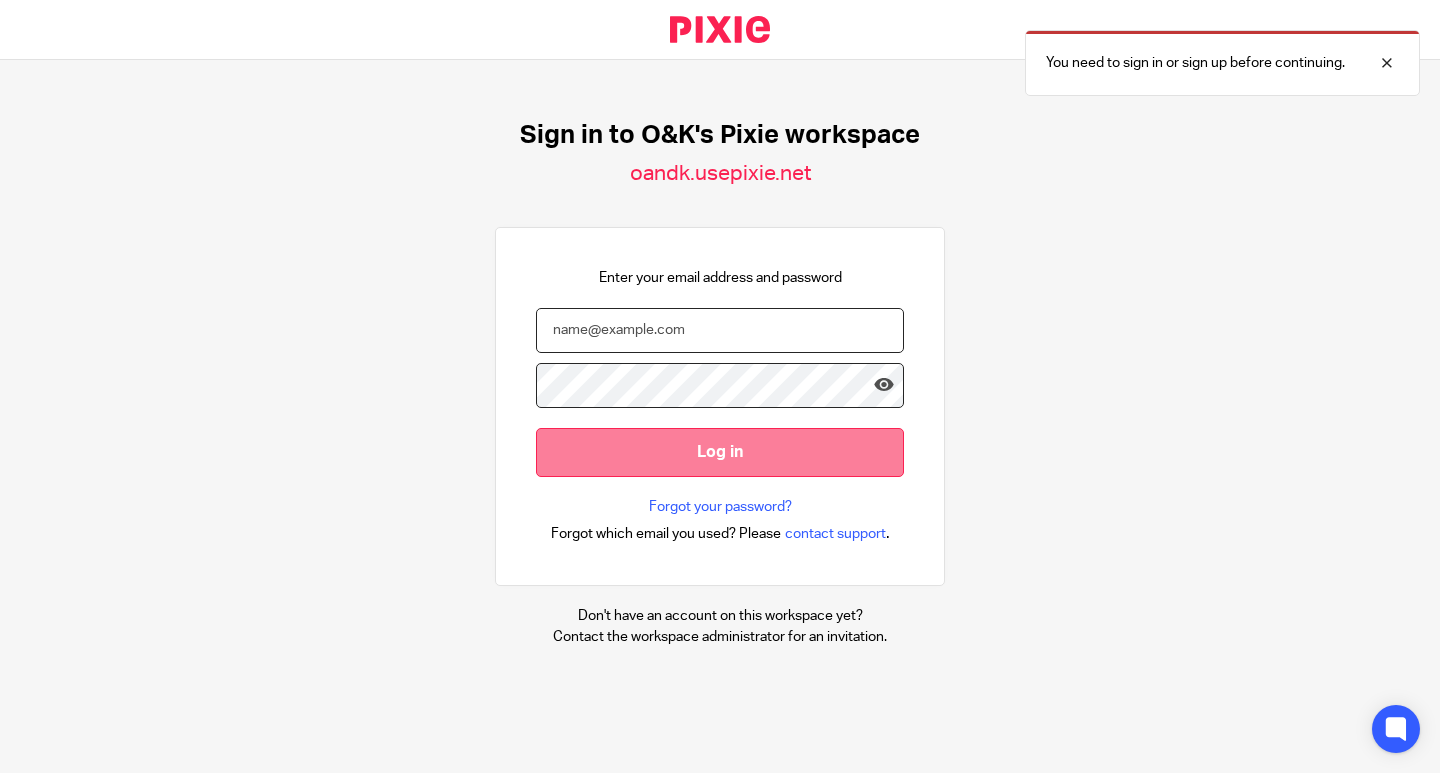 type on "info@example.com" 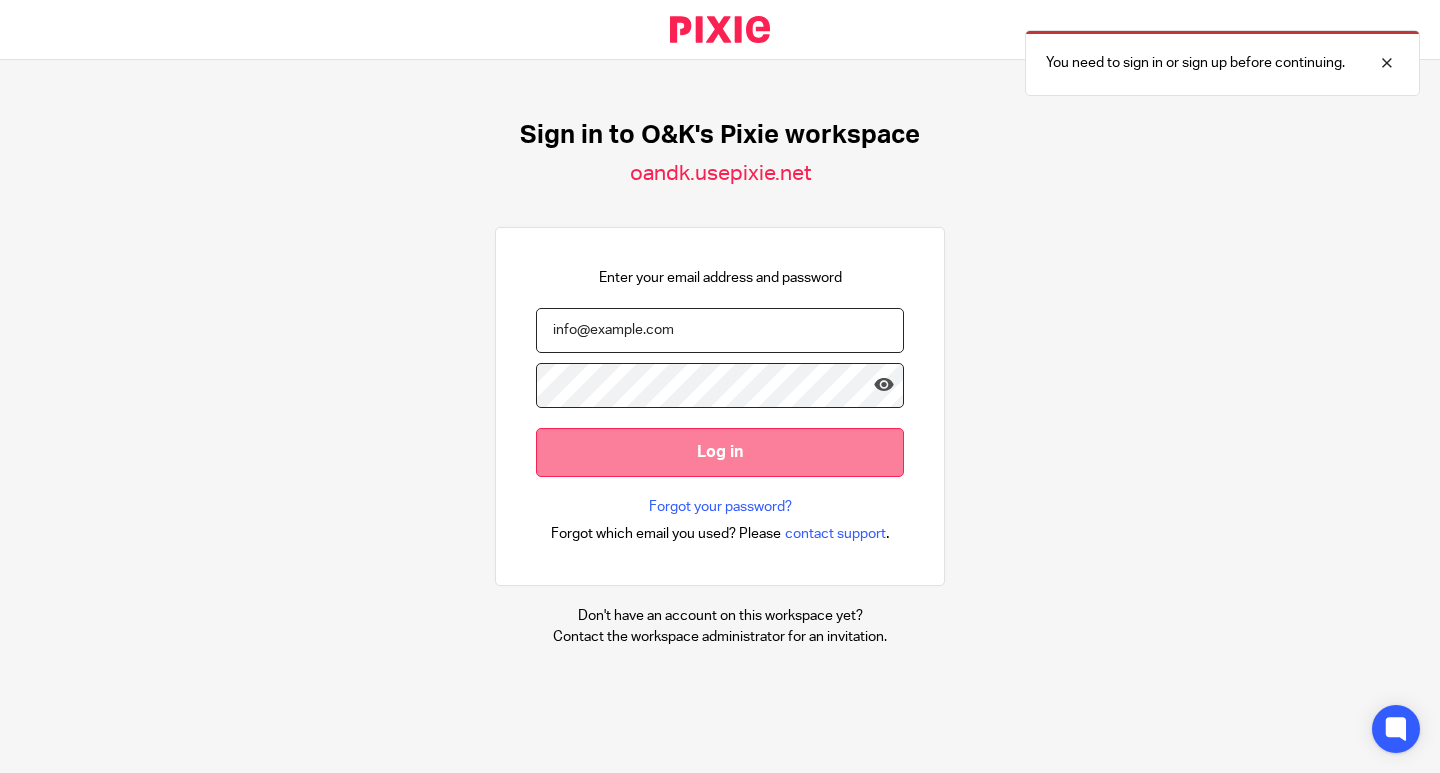 click on "Log in" at bounding box center [720, 452] 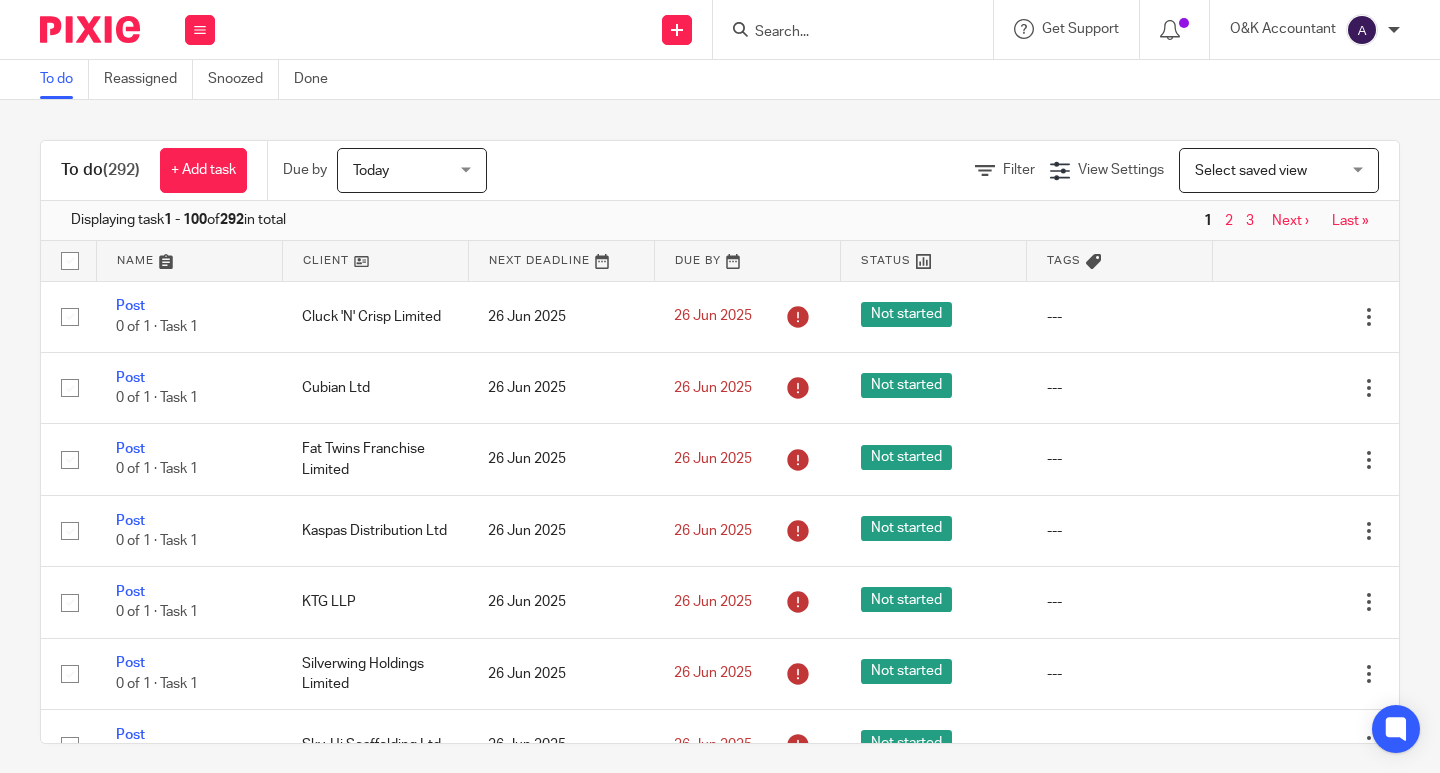 scroll, scrollTop: 0, scrollLeft: 0, axis: both 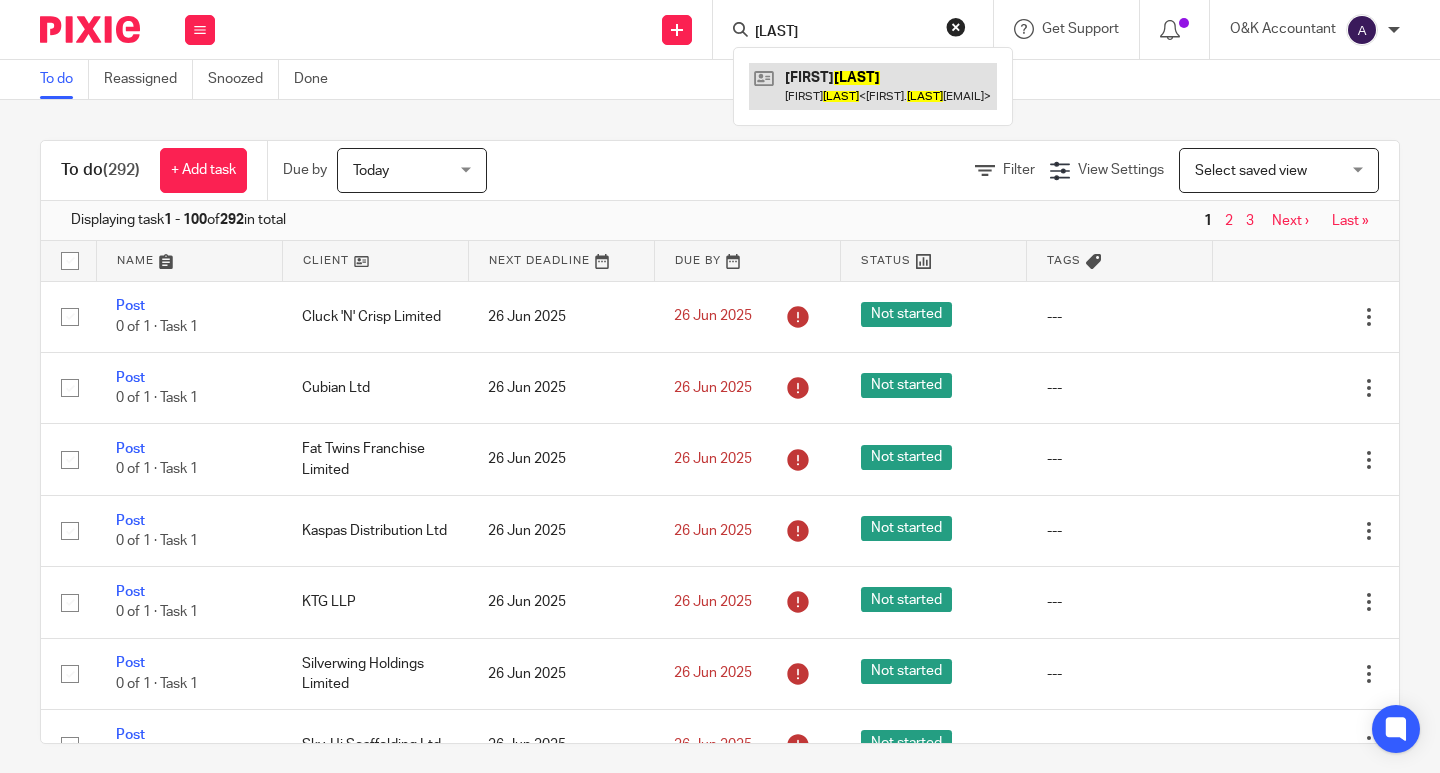 type on "stoltz" 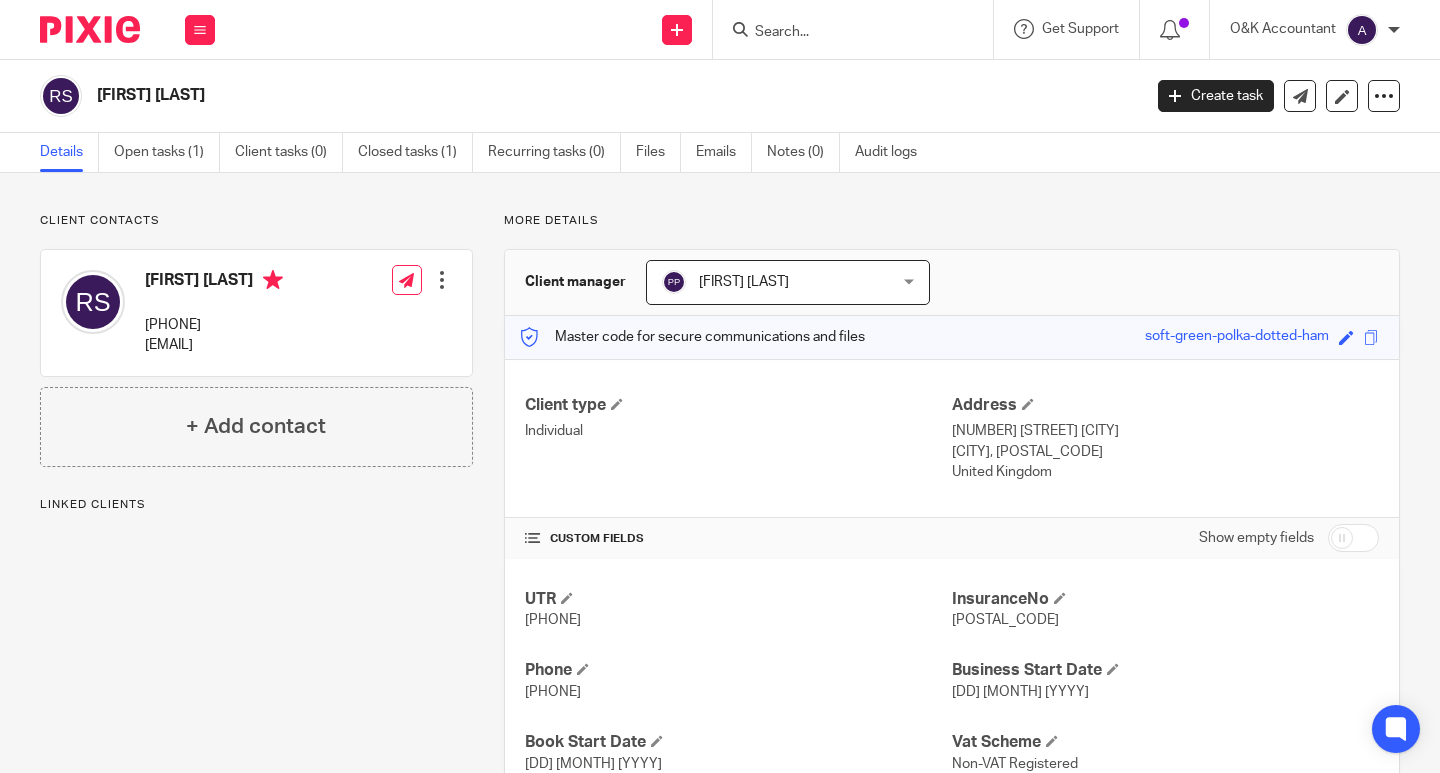 scroll, scrollTop: 0, scrollLeft: 0, axis: both 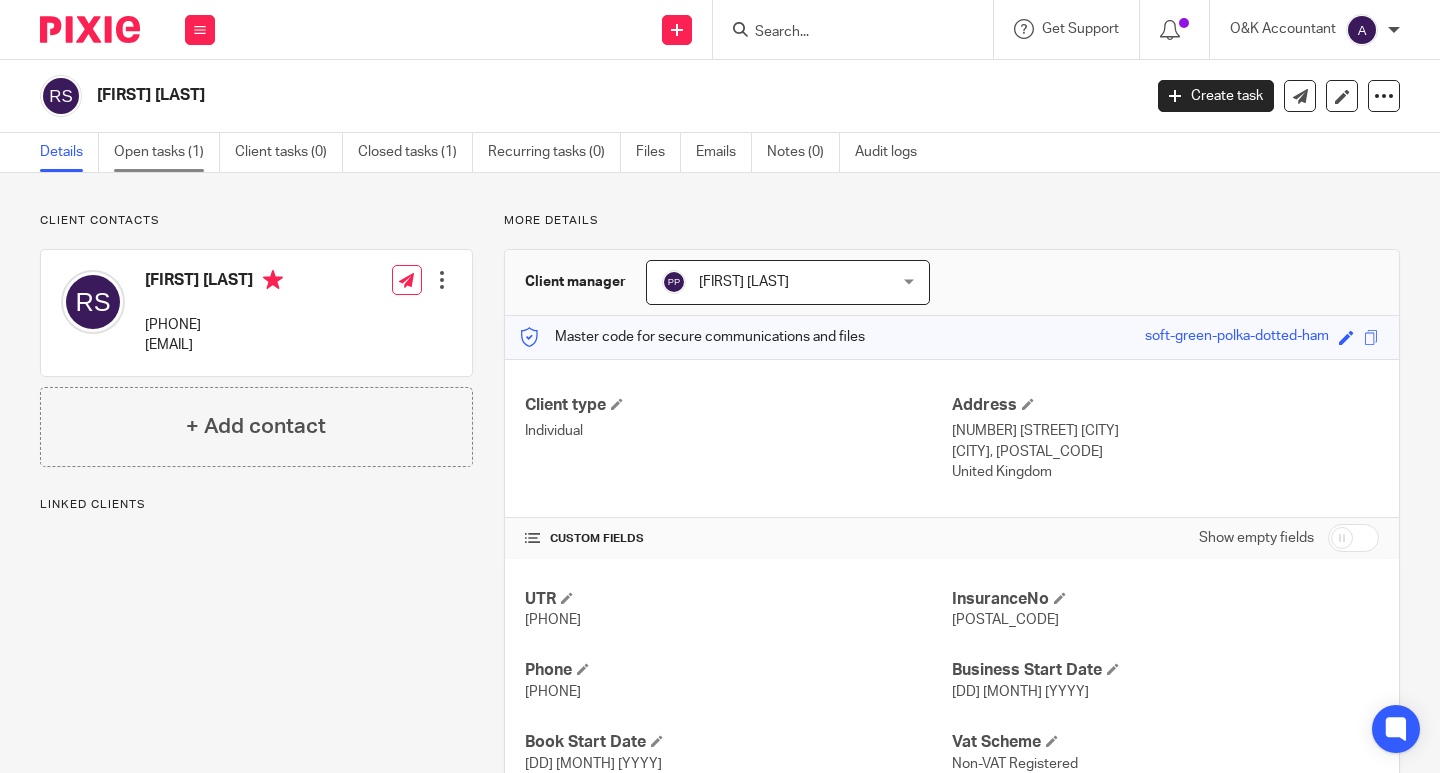click on "Open tasks (1)" at bounding box center (167, 152) 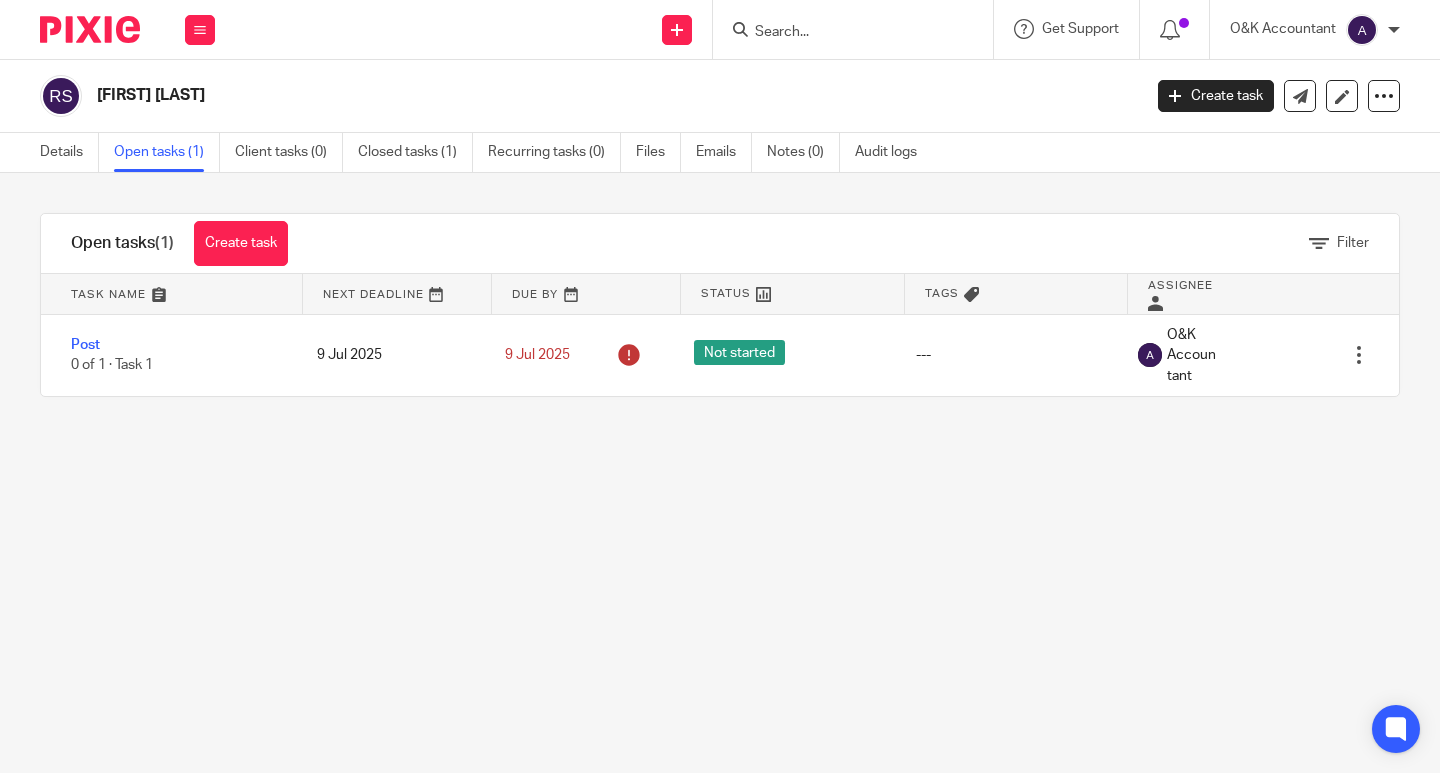 scroll, scrollTop: 0, scrollLeft: 0, axis: both 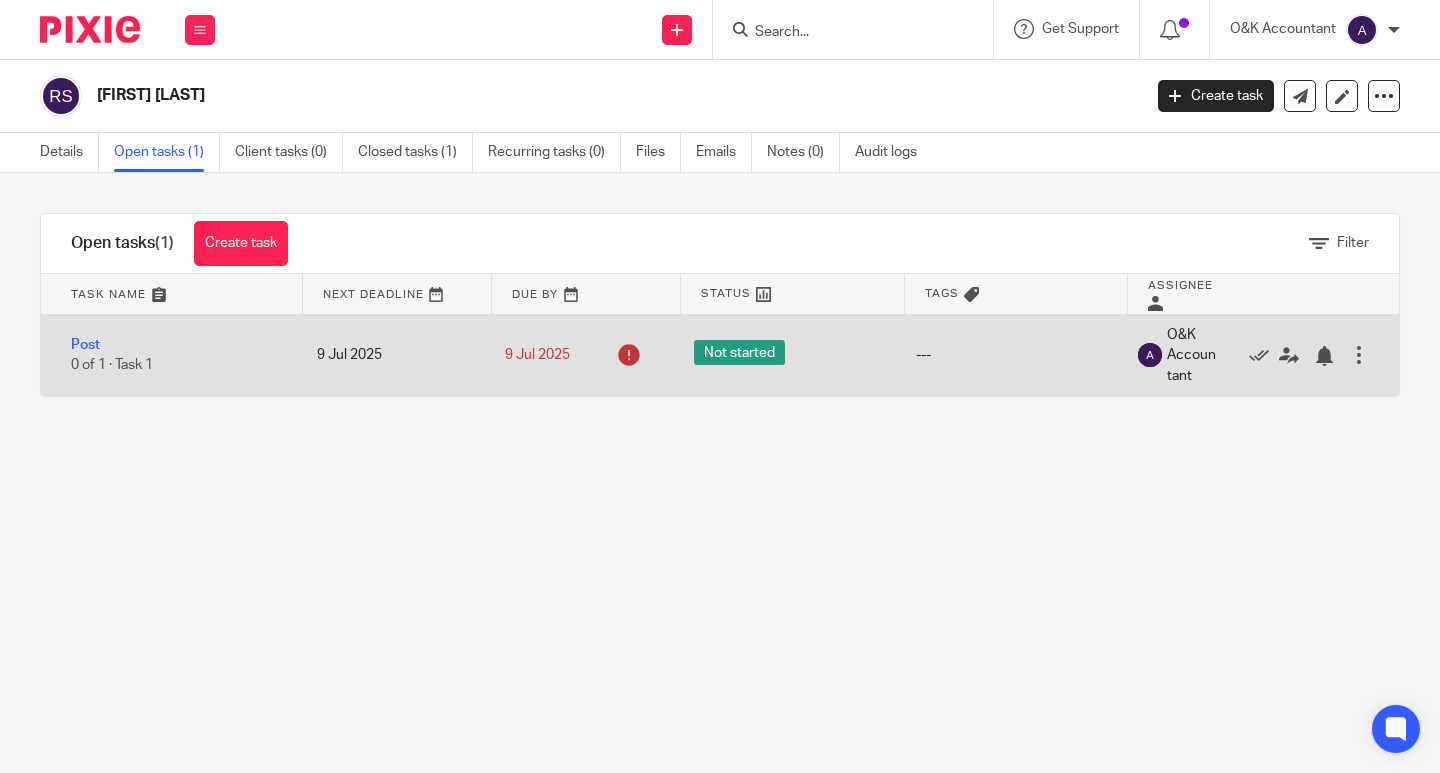 click on "Post
0
of
1 ·
Task 1" at bounding box center [169, 355] 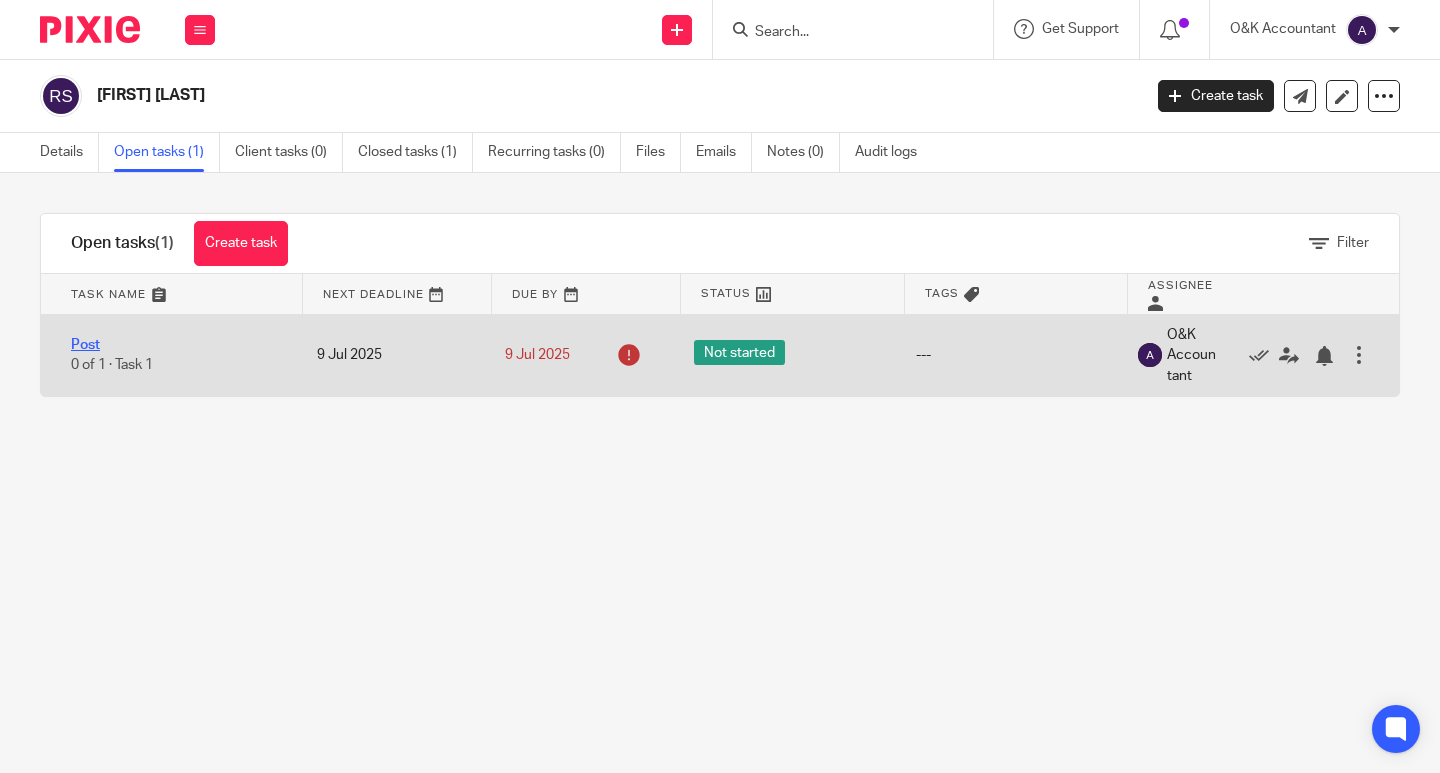 click on "Post" at bounding box center [85, 345] 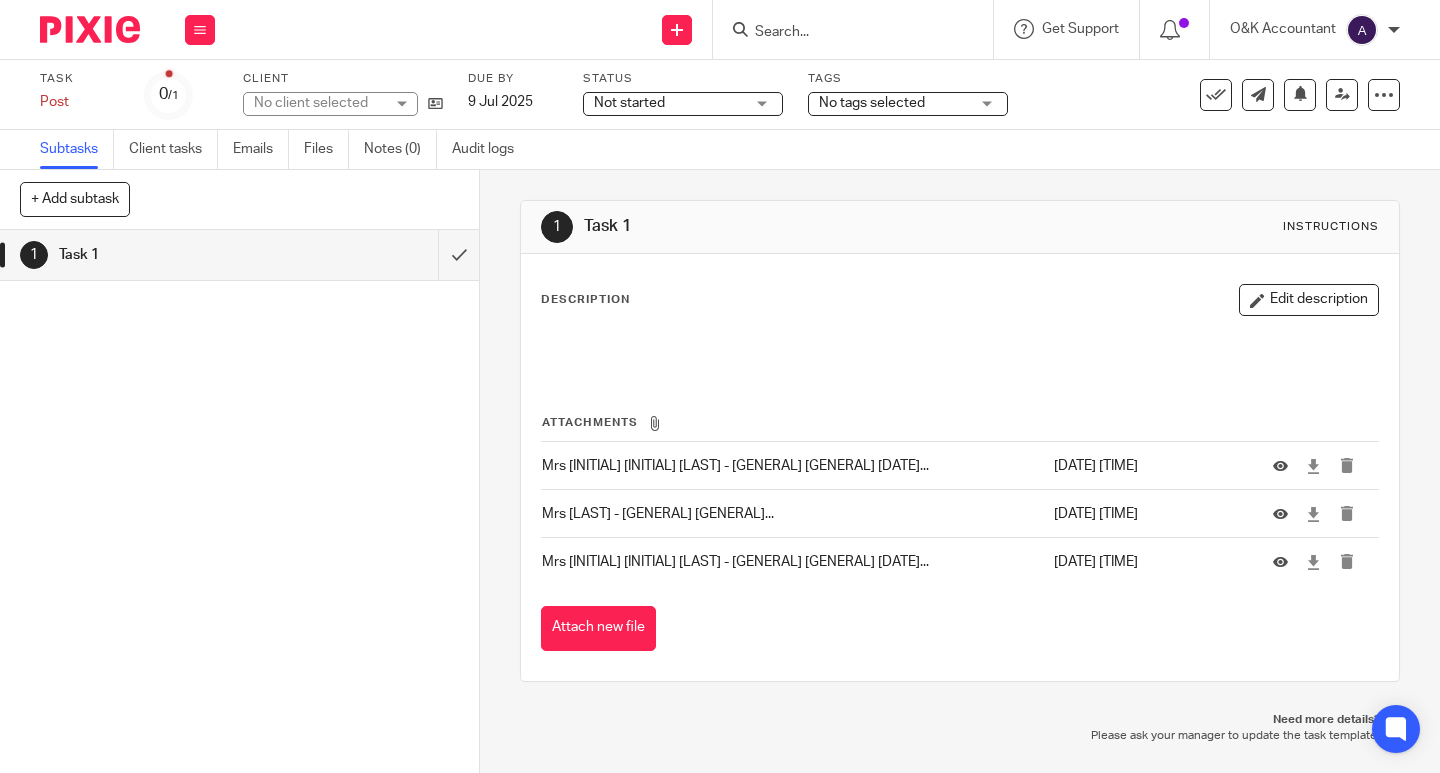 scroll, scrollTop: 0, scrollLeft: 0, axis: both 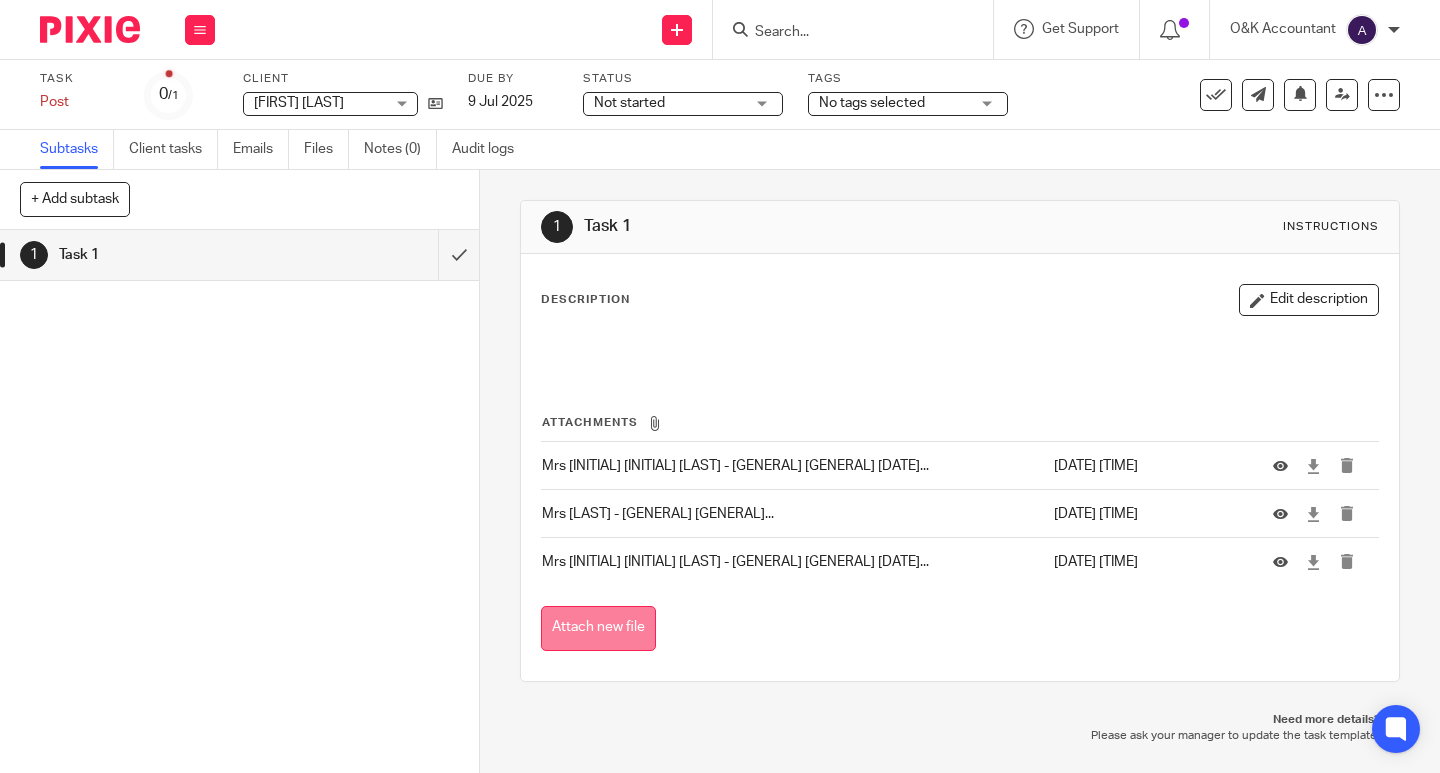click on "Attach new file" at bounding box center [598, 628] 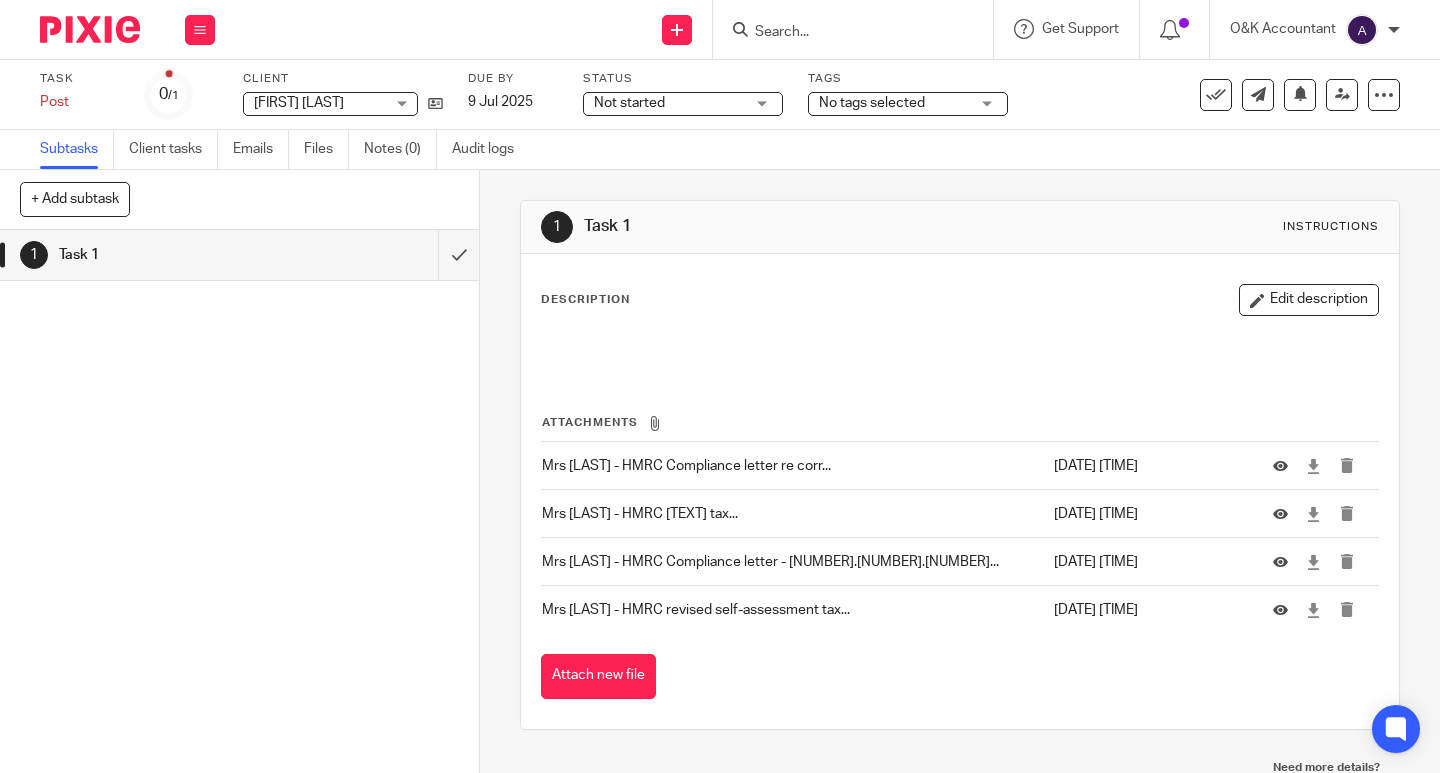 scroll, scrollTop: 0, scrollLeft: 0, axis: both 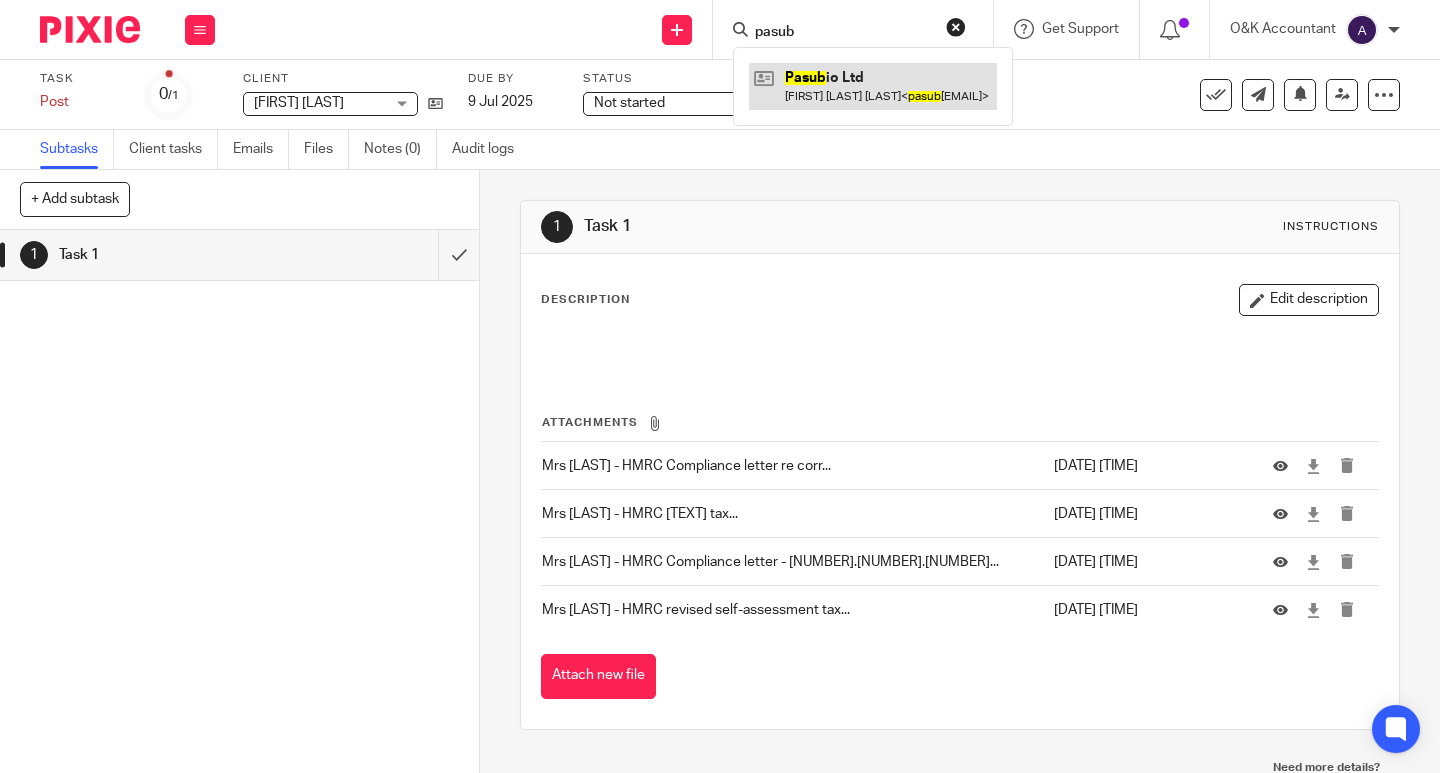 type on "pasub" 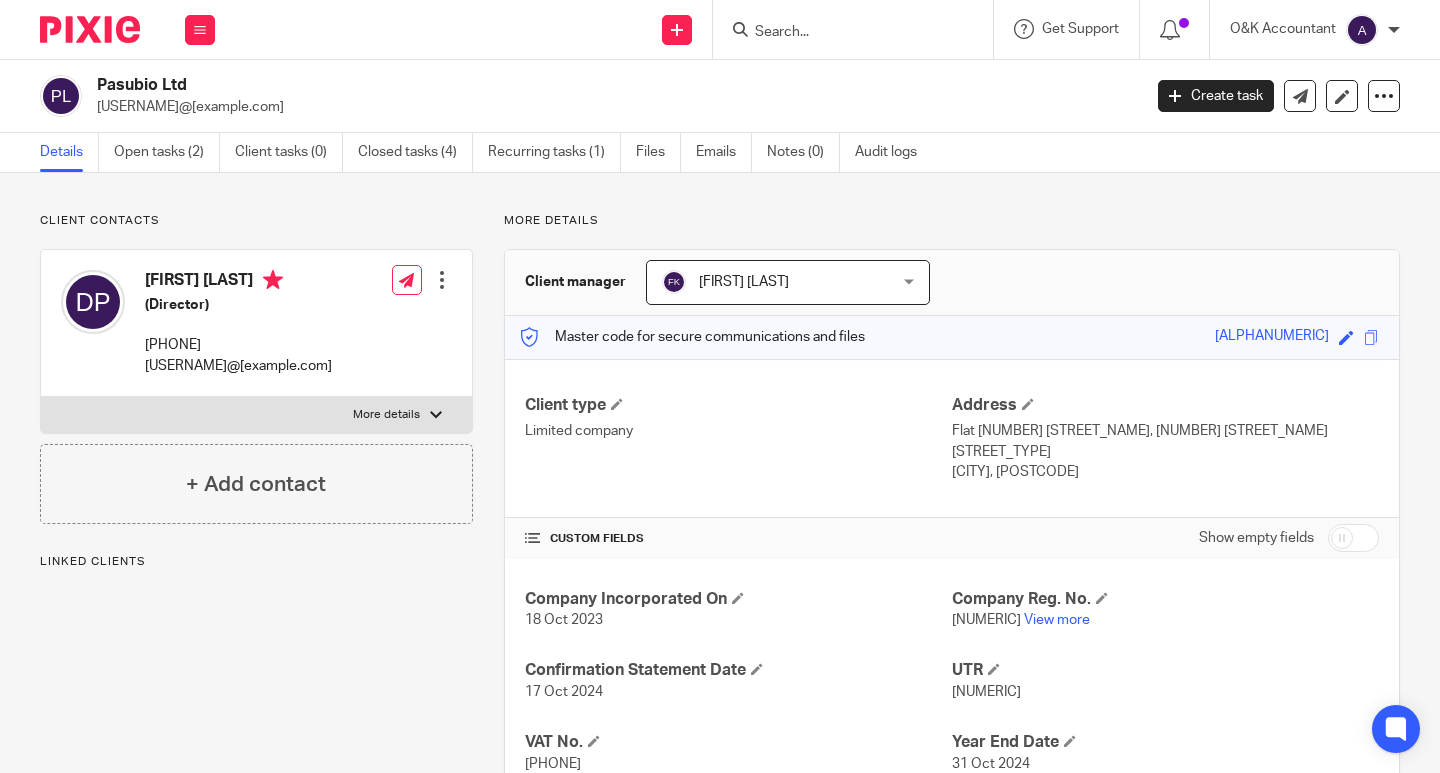 scroll, scrollTop: 0, scrollLeft: 0, axis: both 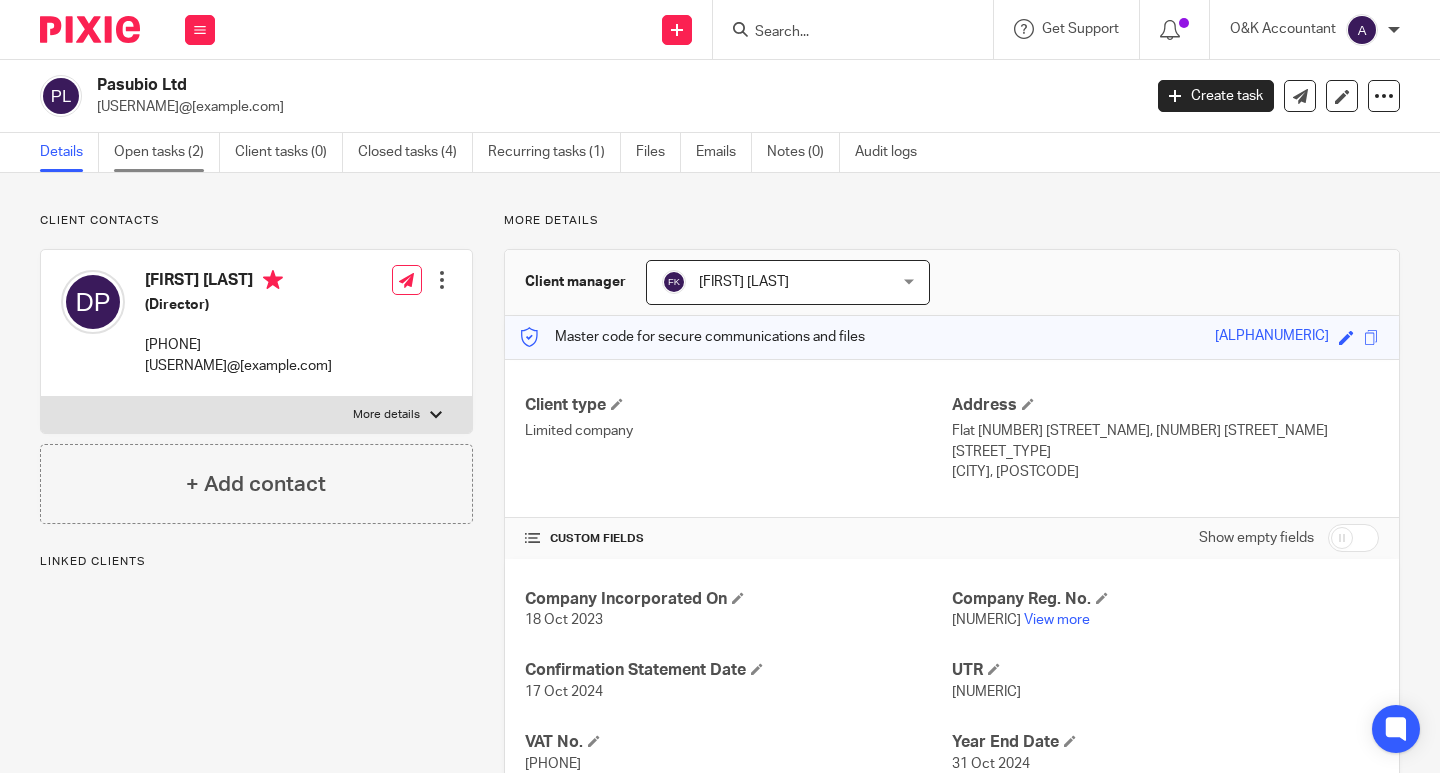click on "Open tasks (2)" at bounding box center [167, 152] 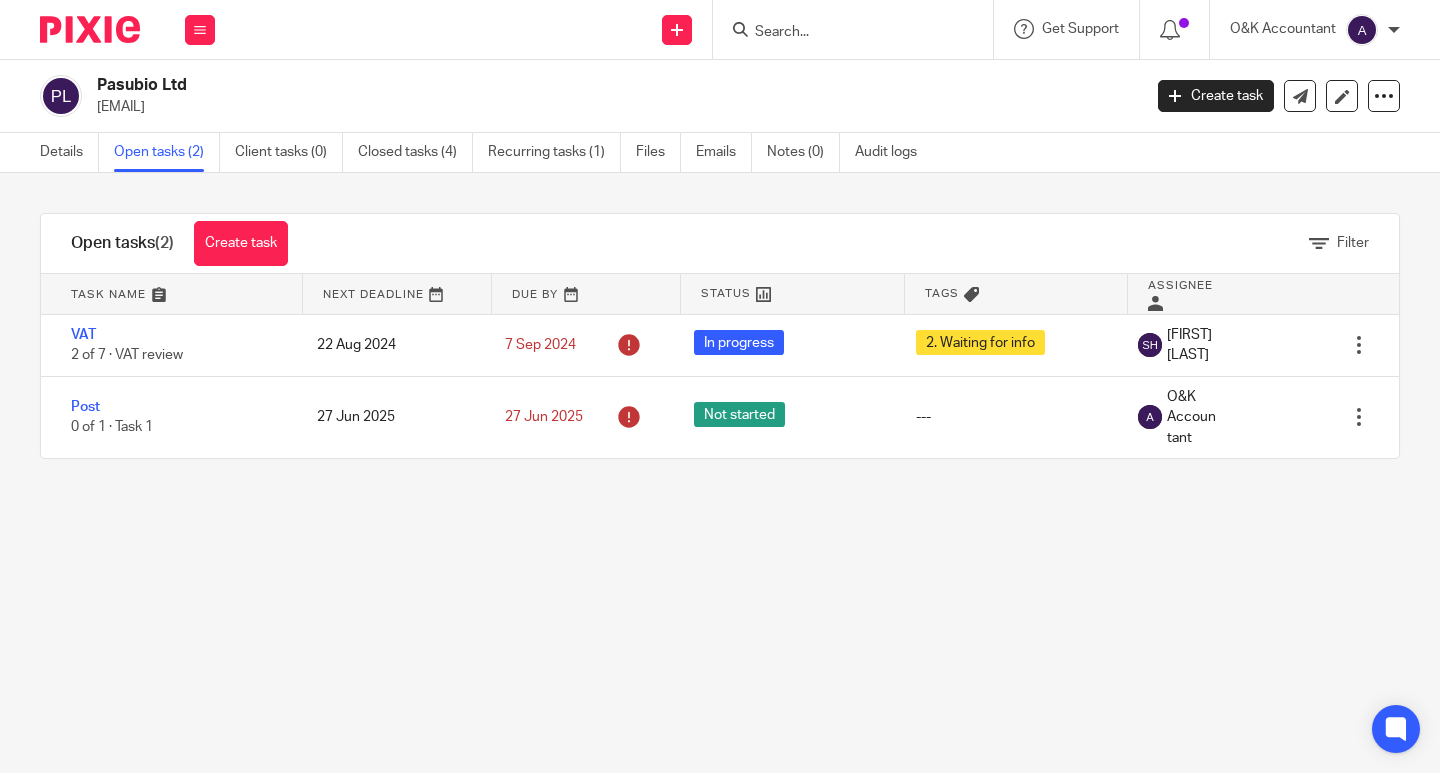 scroll, scrollTop: 0, scrollLeft: 0, axis: both 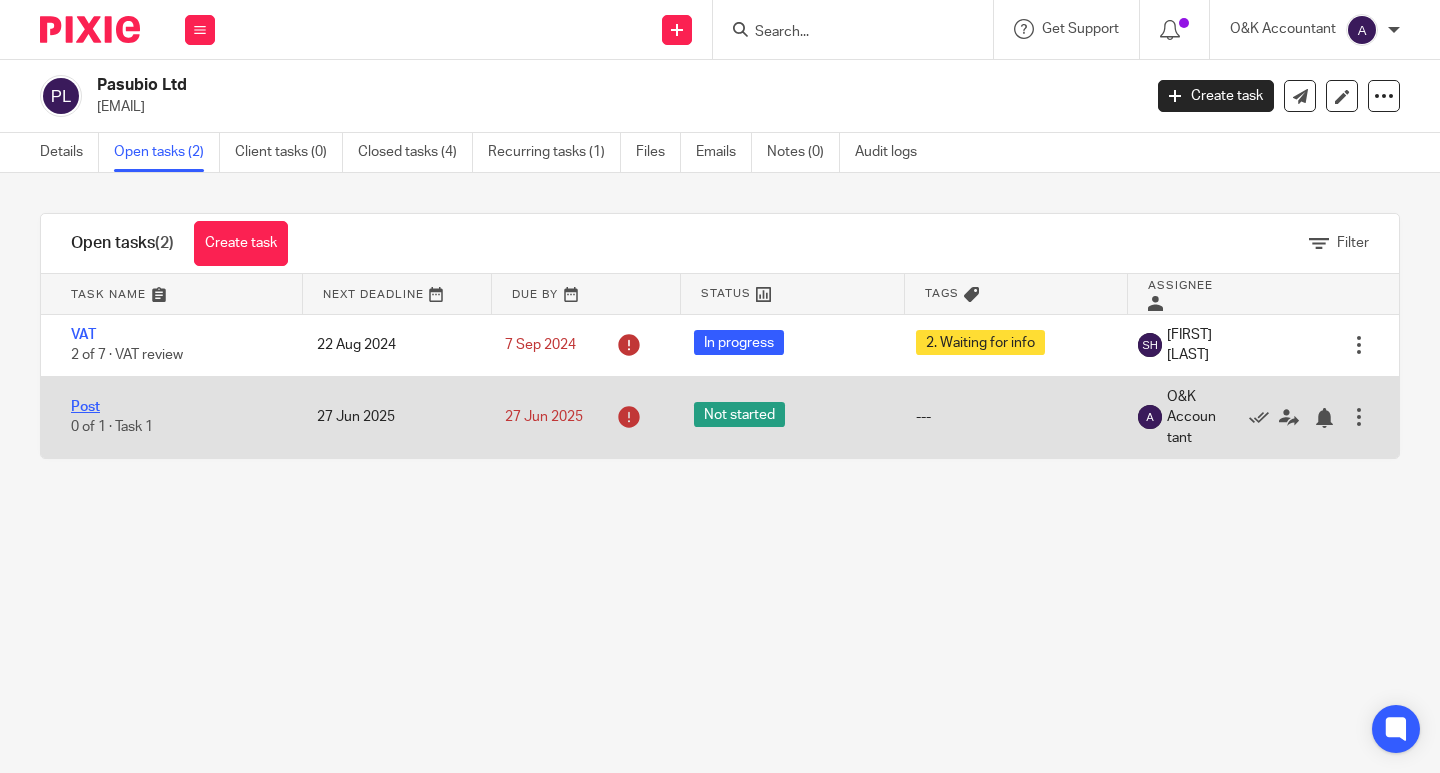 click on "Post" at bounding box center (85, 407) 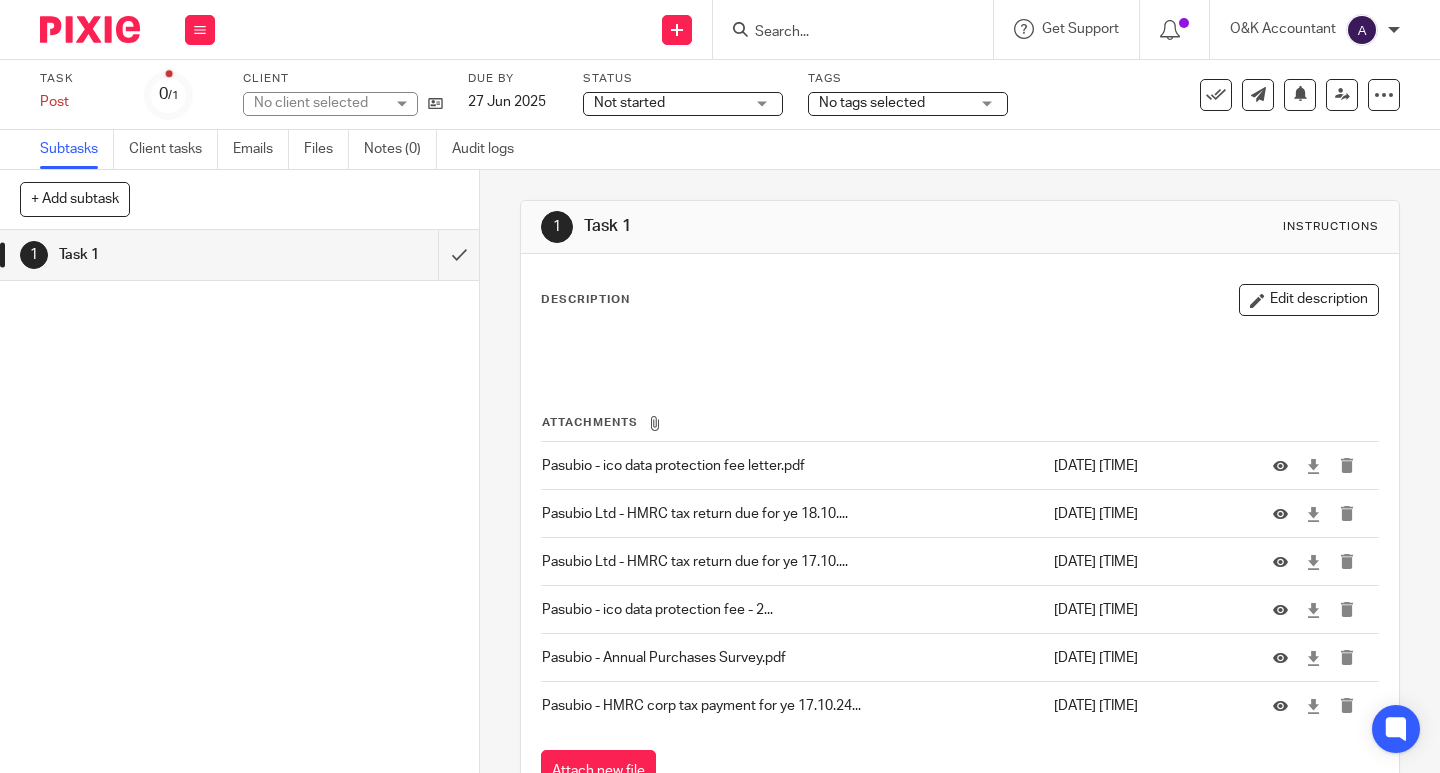 scroll, scrollTop: 0, scrollLeft: 0, axis: both 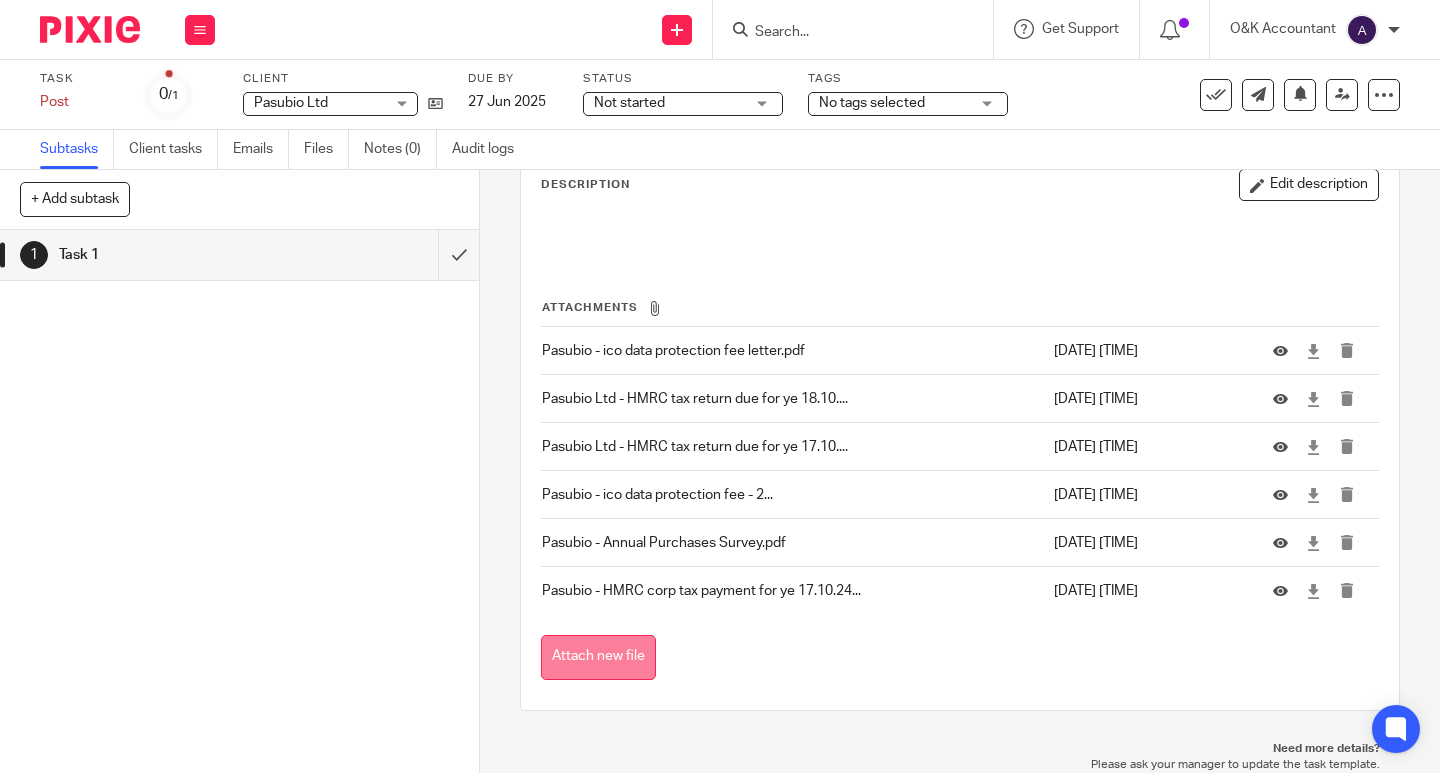click on "Attach new file" at bounding box center (598, 657) 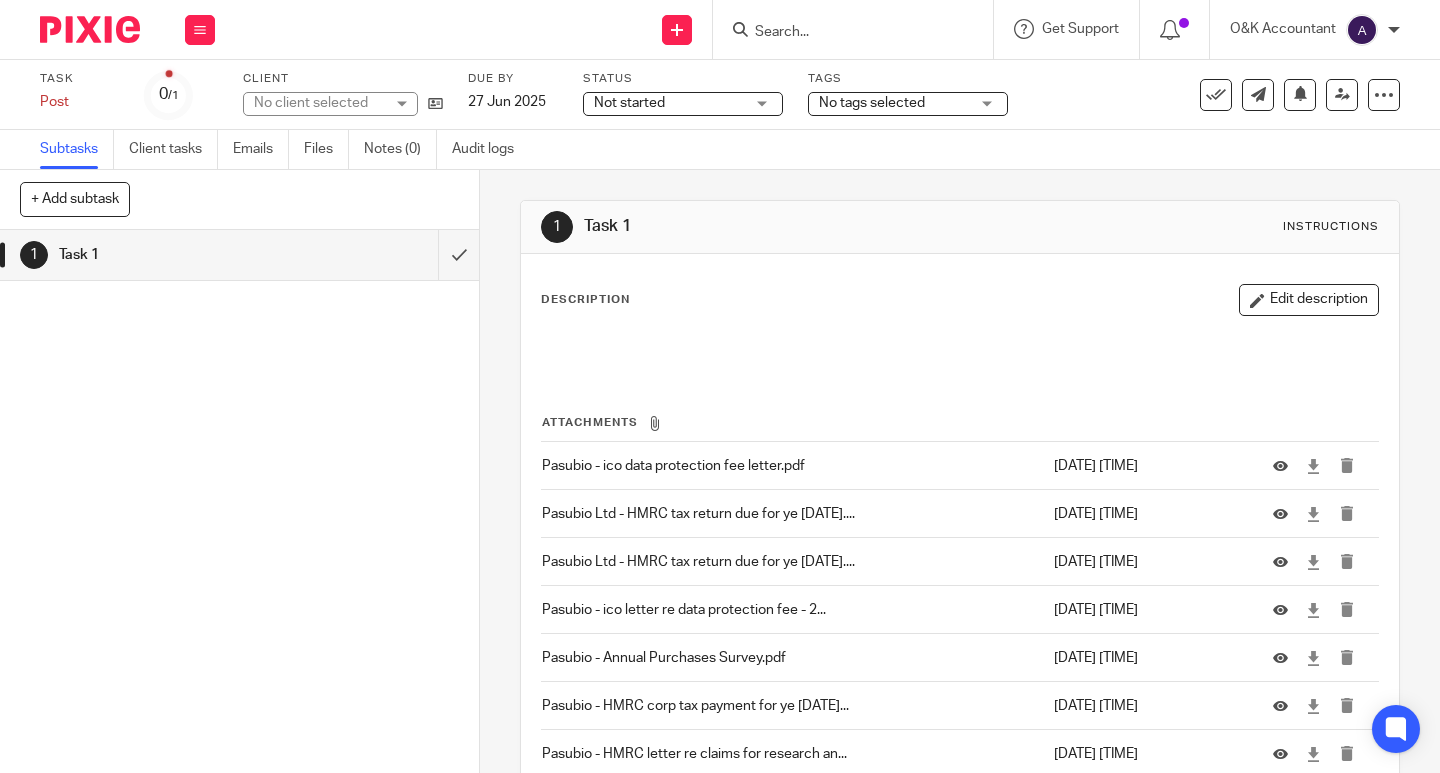 scroll, scrollTop: 0, scrollLeft: 0, axis: both 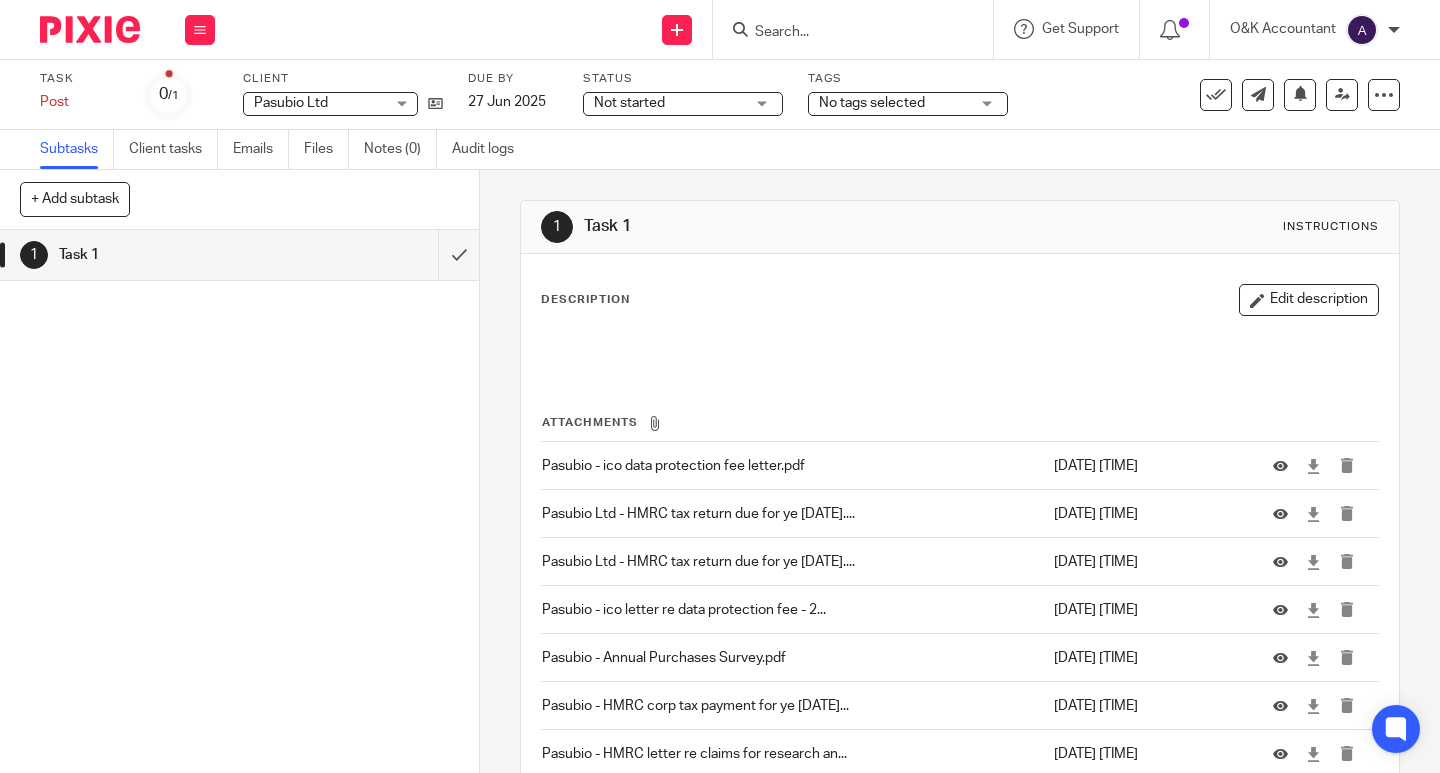click at bounding box center (843, 33) 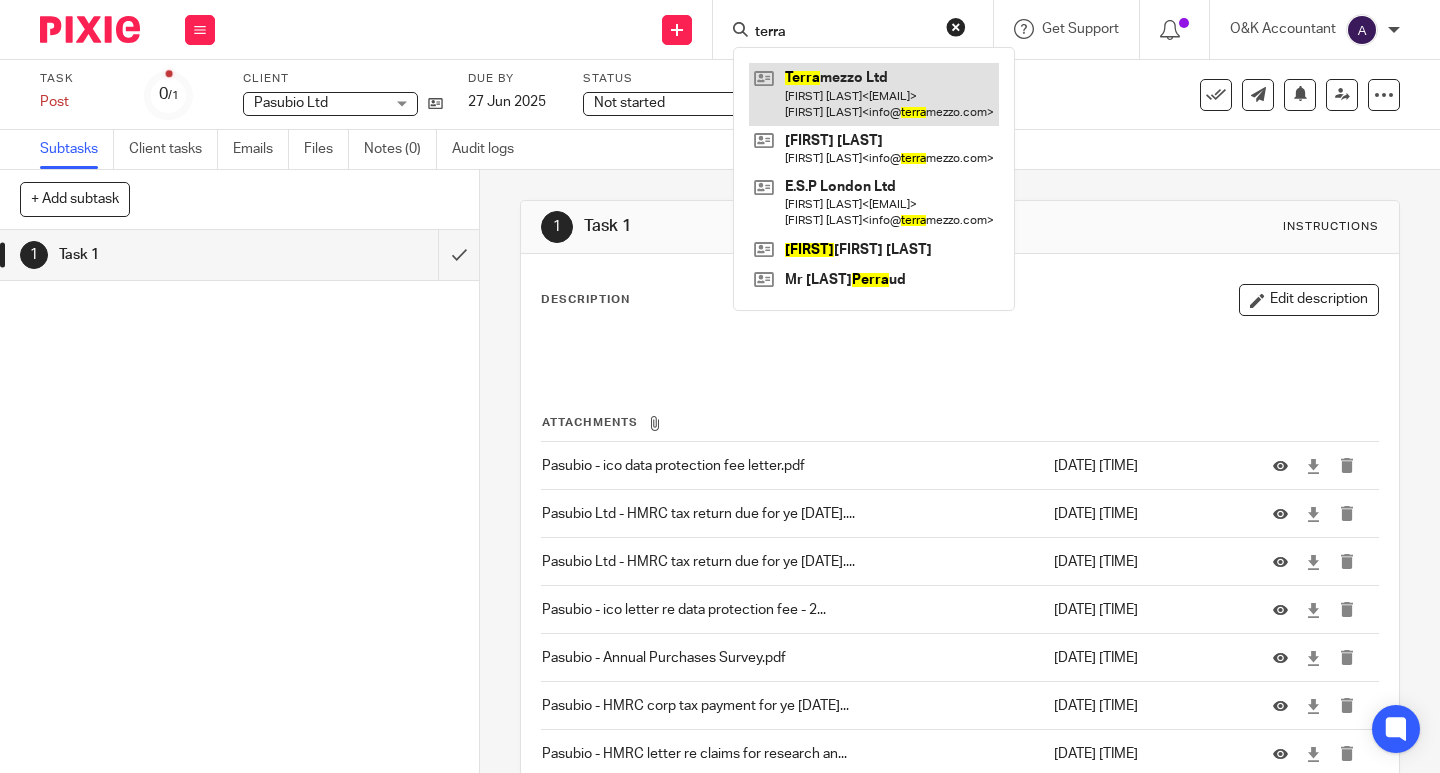 type on "terra" 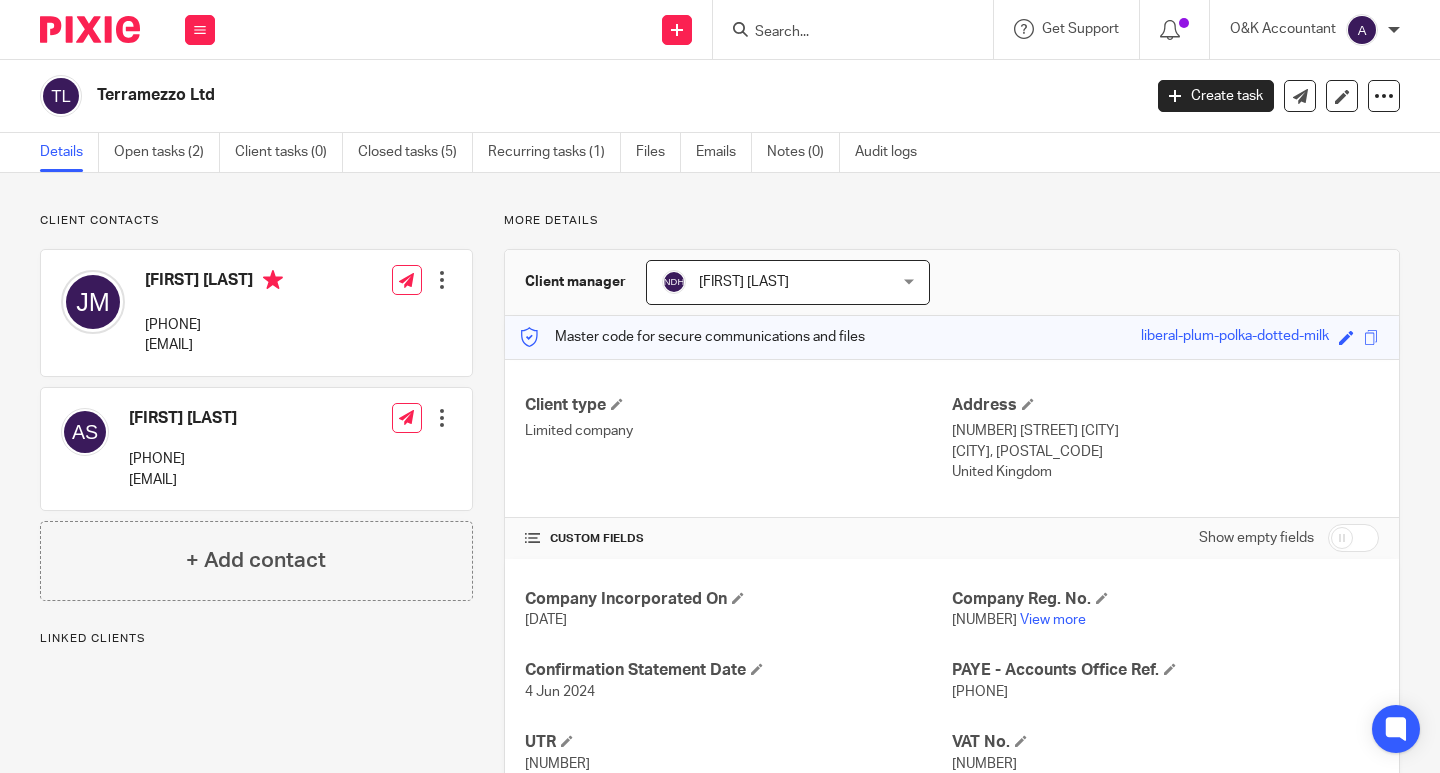 scroll, scrollTop: 0, scrollLeft: 0, axis: both 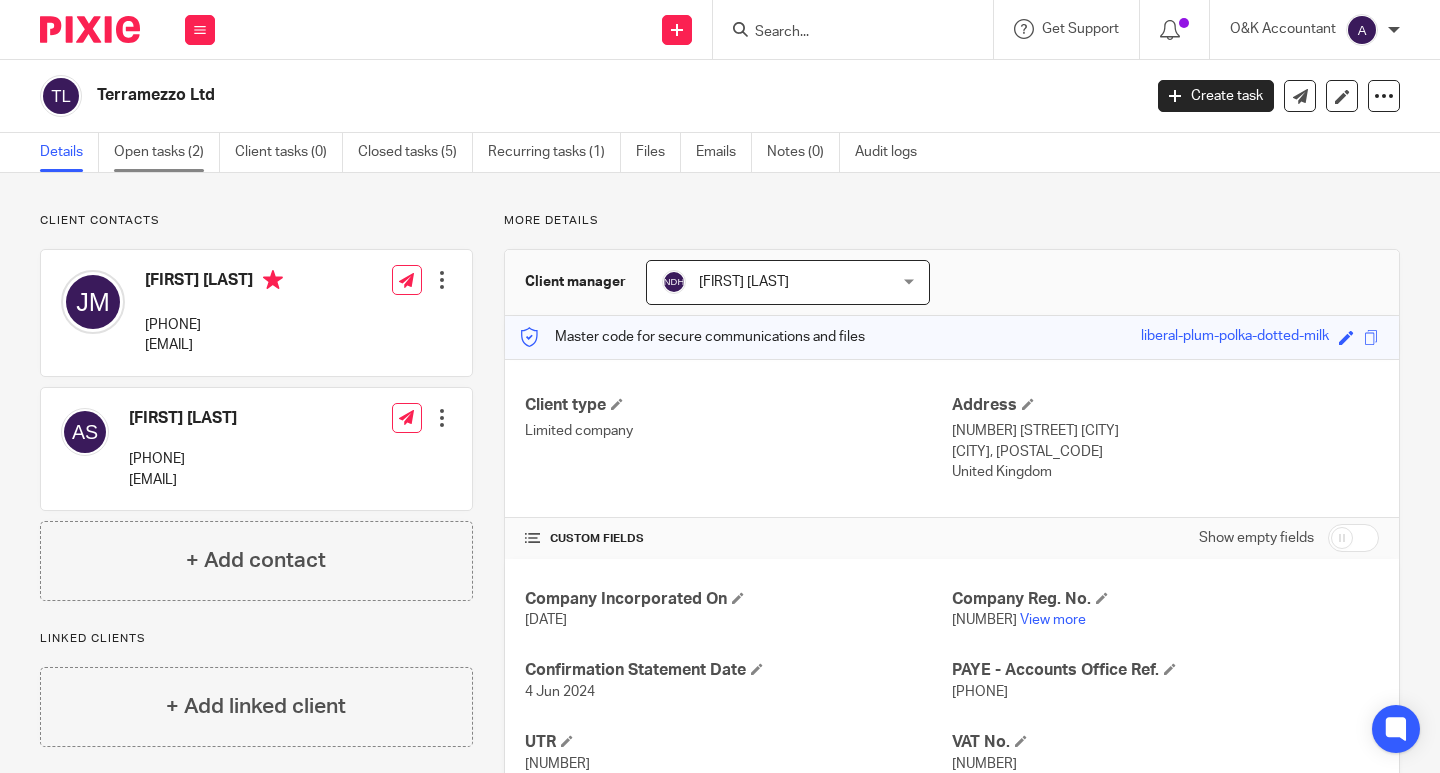 click on "Open tasks (2)" at bounding box center (167, 152) 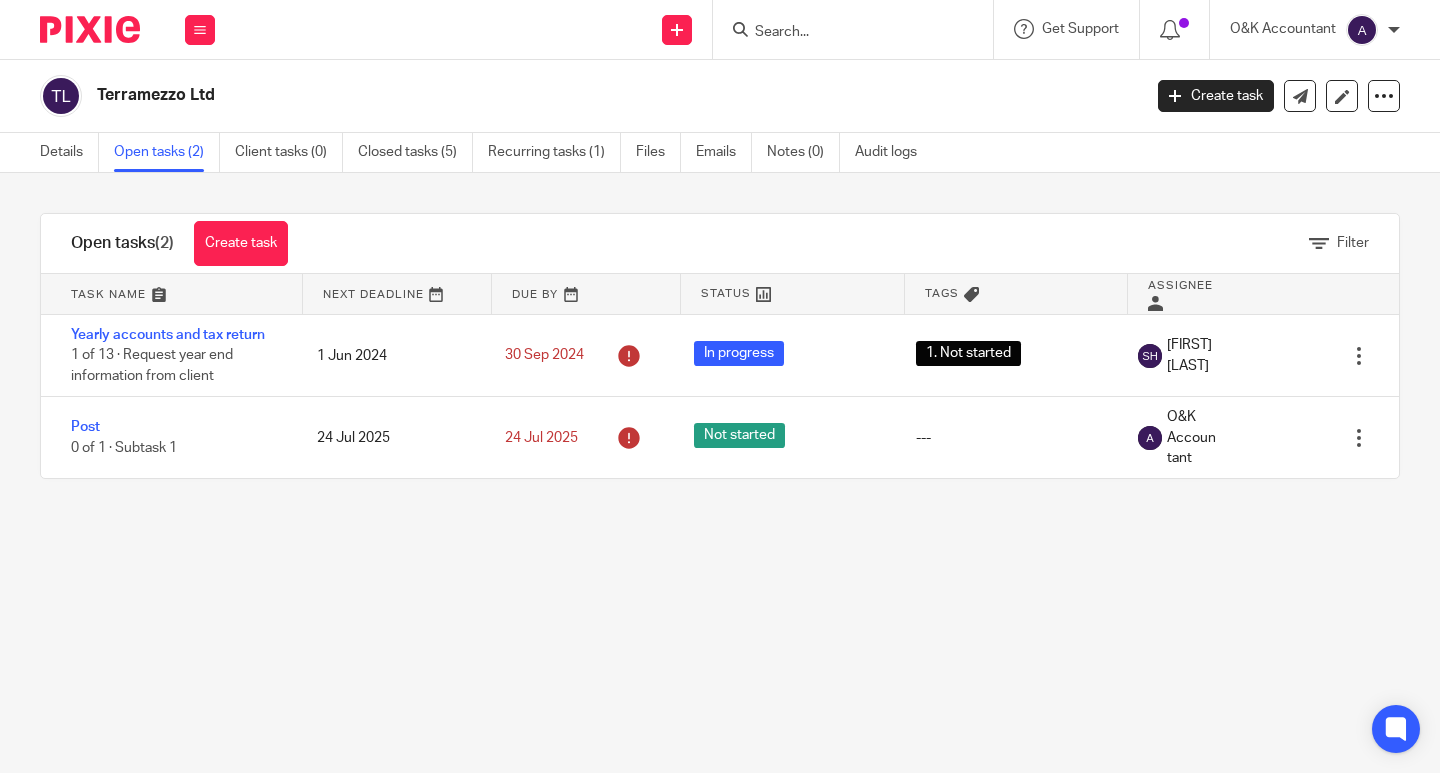 scroll, scrollTop: 0, scrollLeft: 0, axis: both 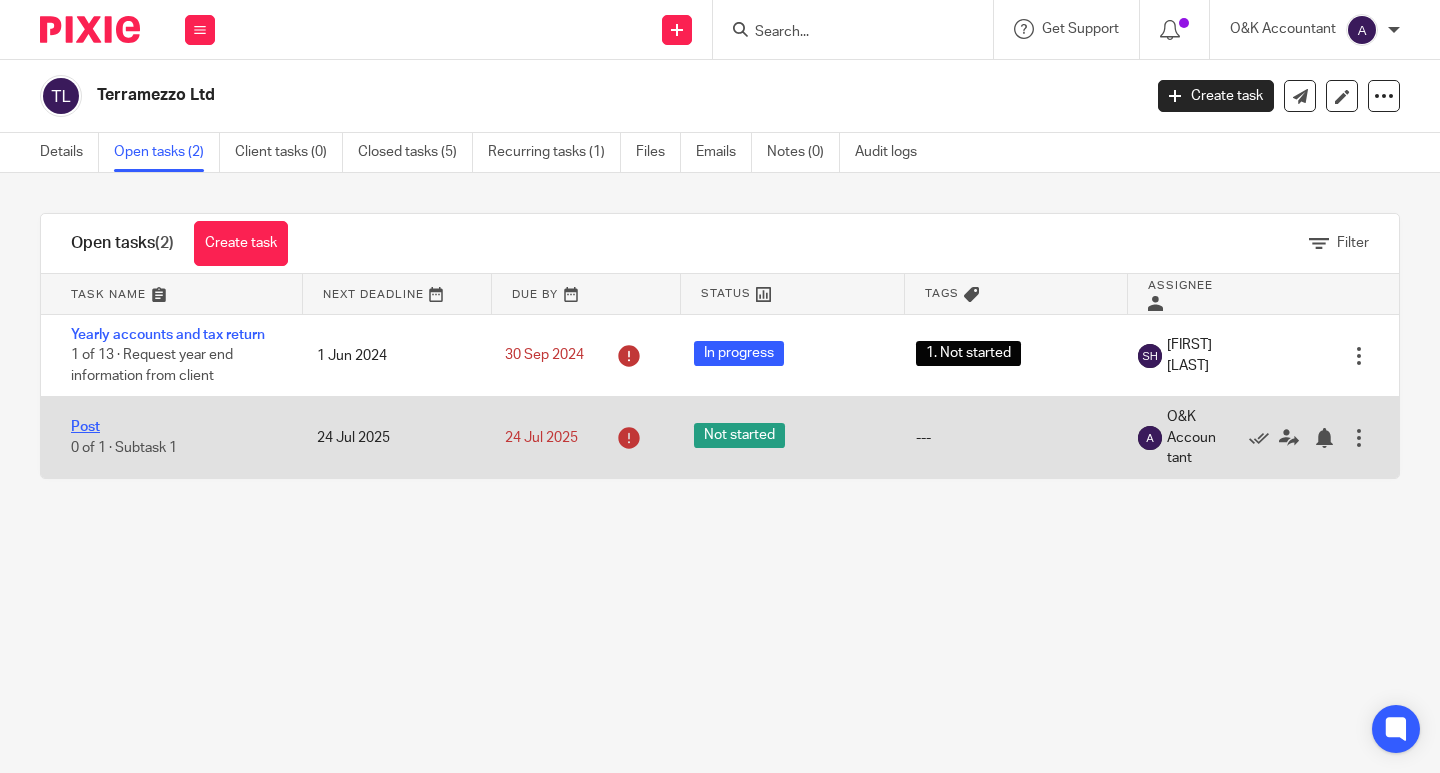 click on "Post" at bounding box center (85, 427) 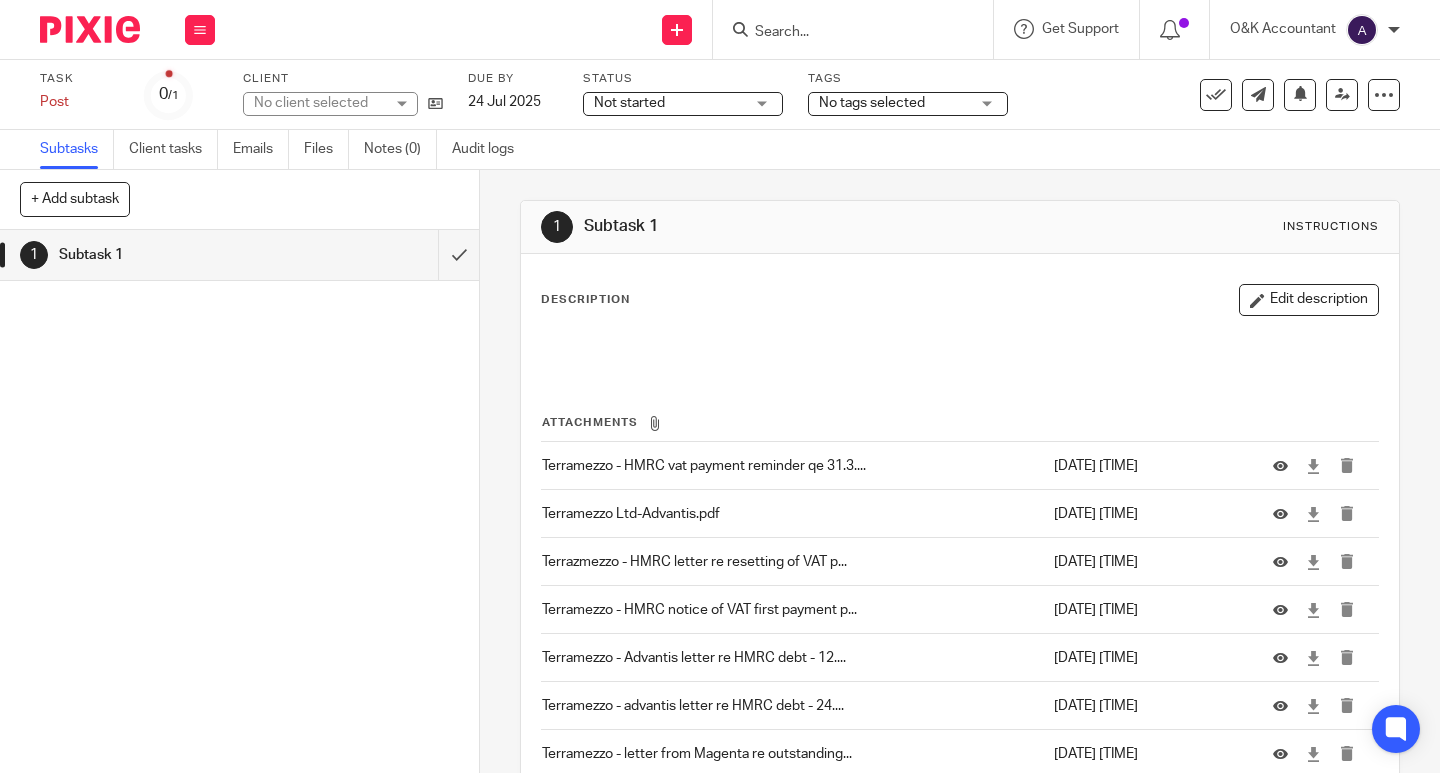 scroll, scrollTop: 0, scrollLeft: 0, axis: both 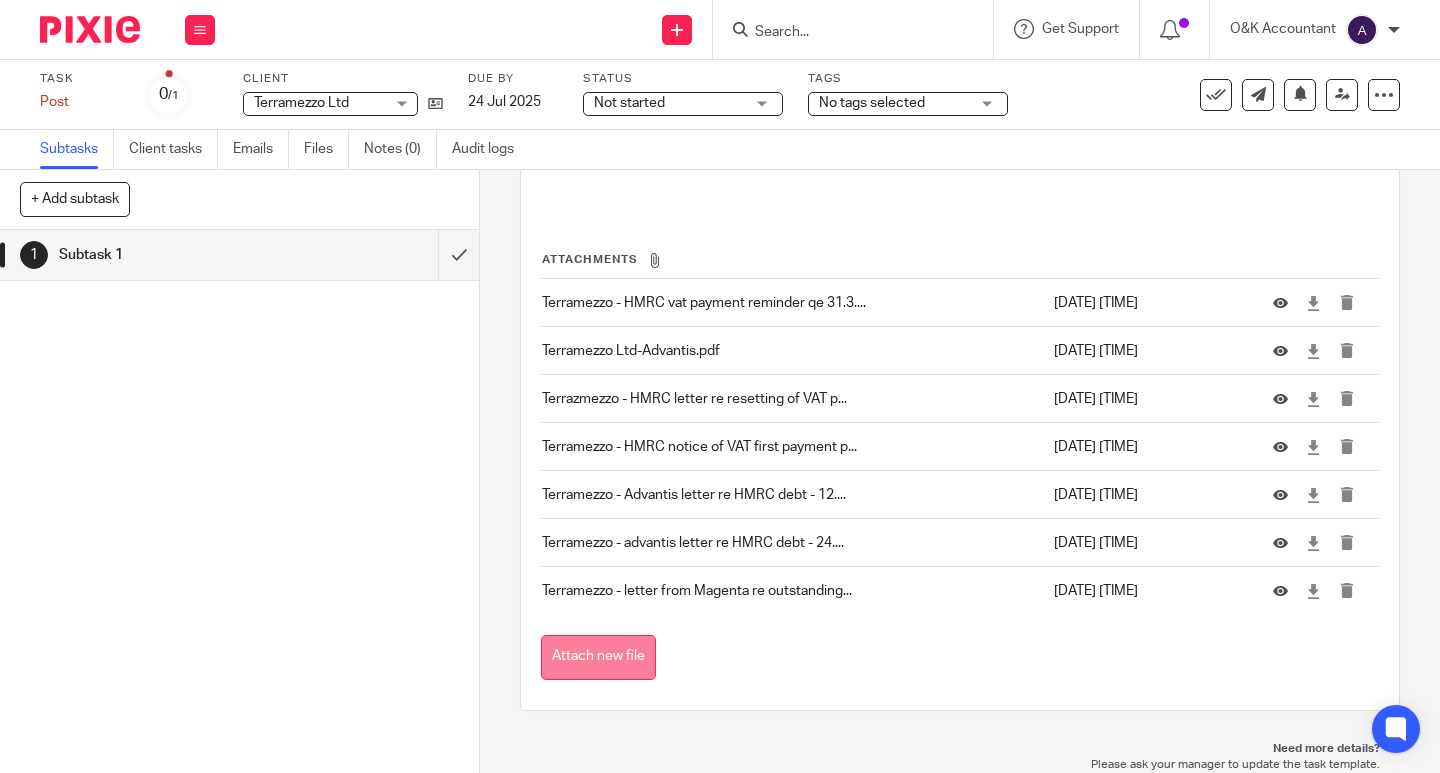 click on "Attach new file" at bounding box center (598, 657) 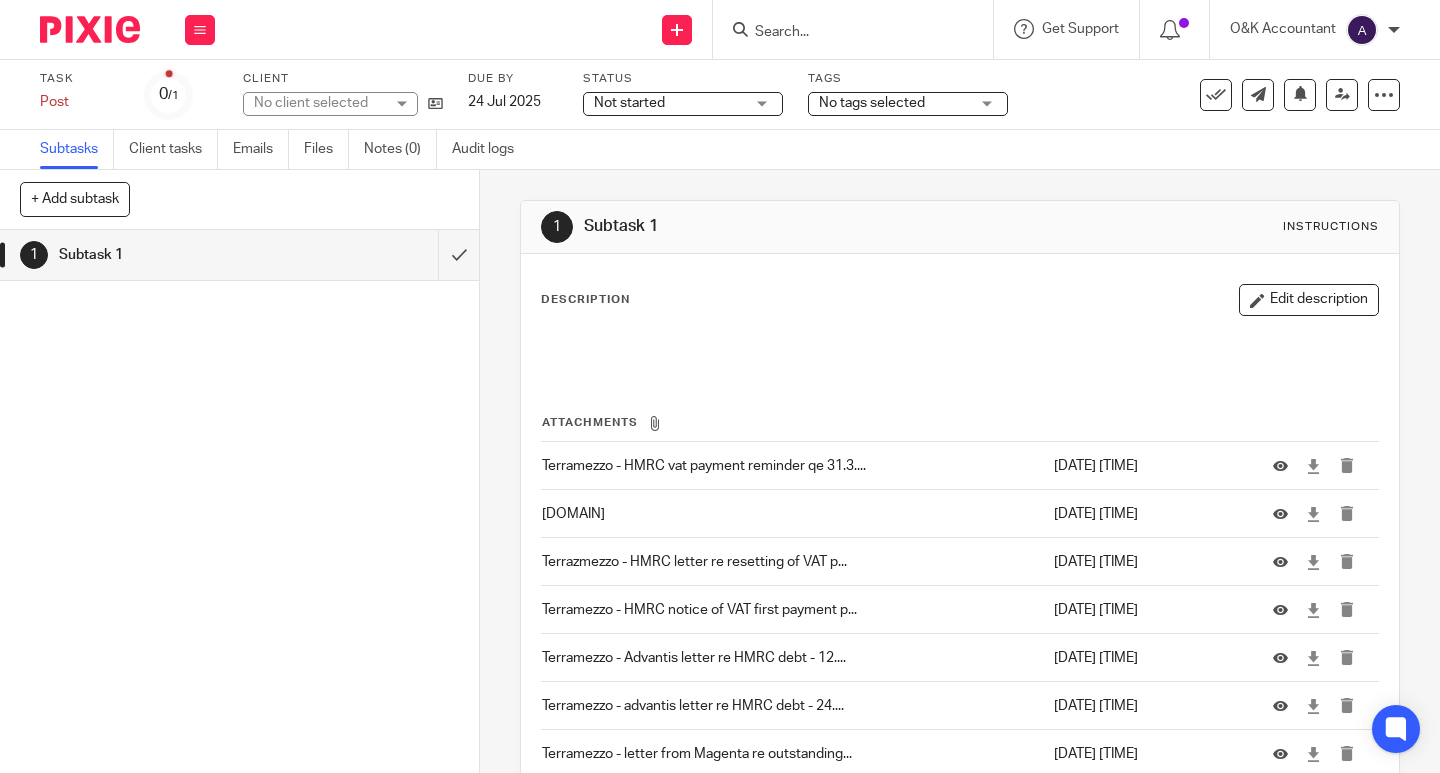 scroll, scrollTop: 0, scrollLeft: 0, axis: both 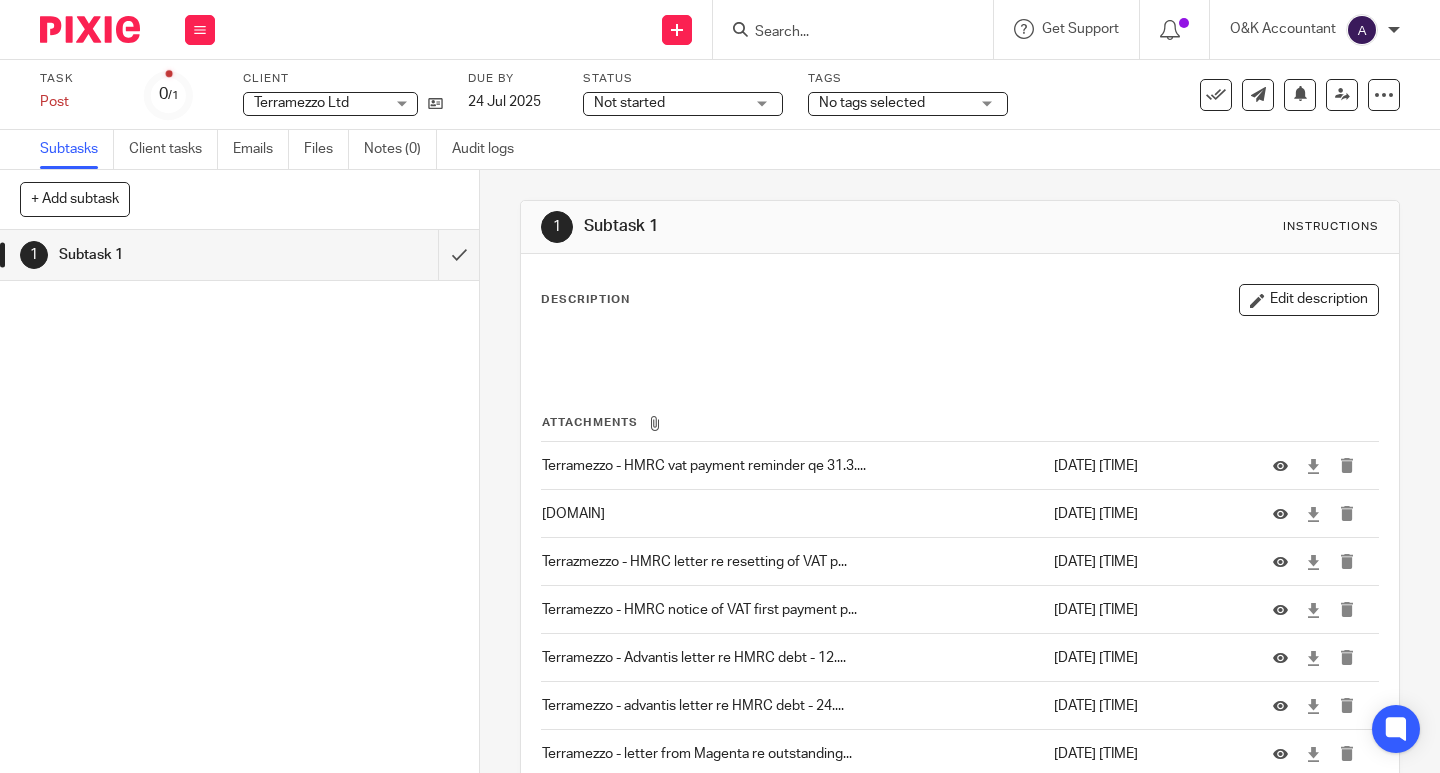 click at bounding box center (843, 33) 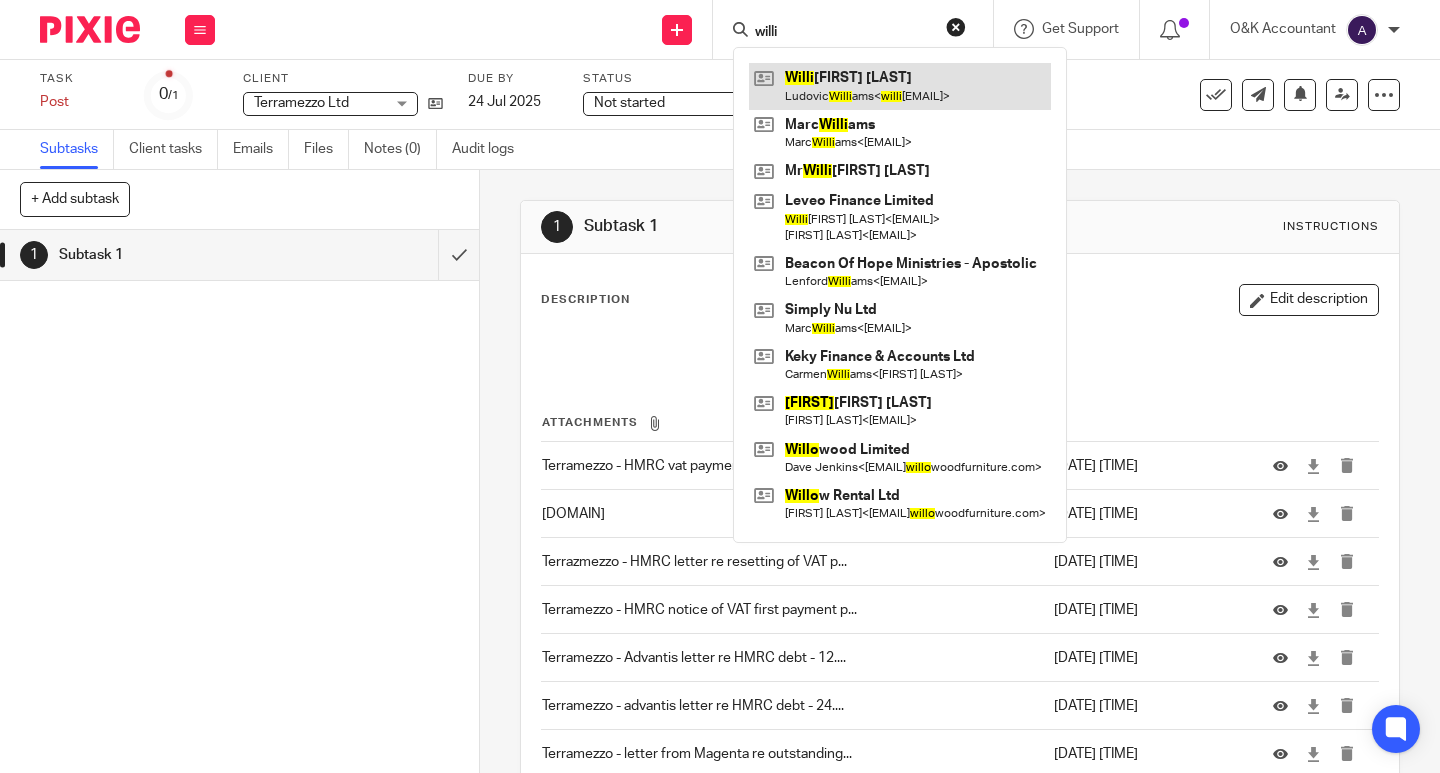 type on "willi" 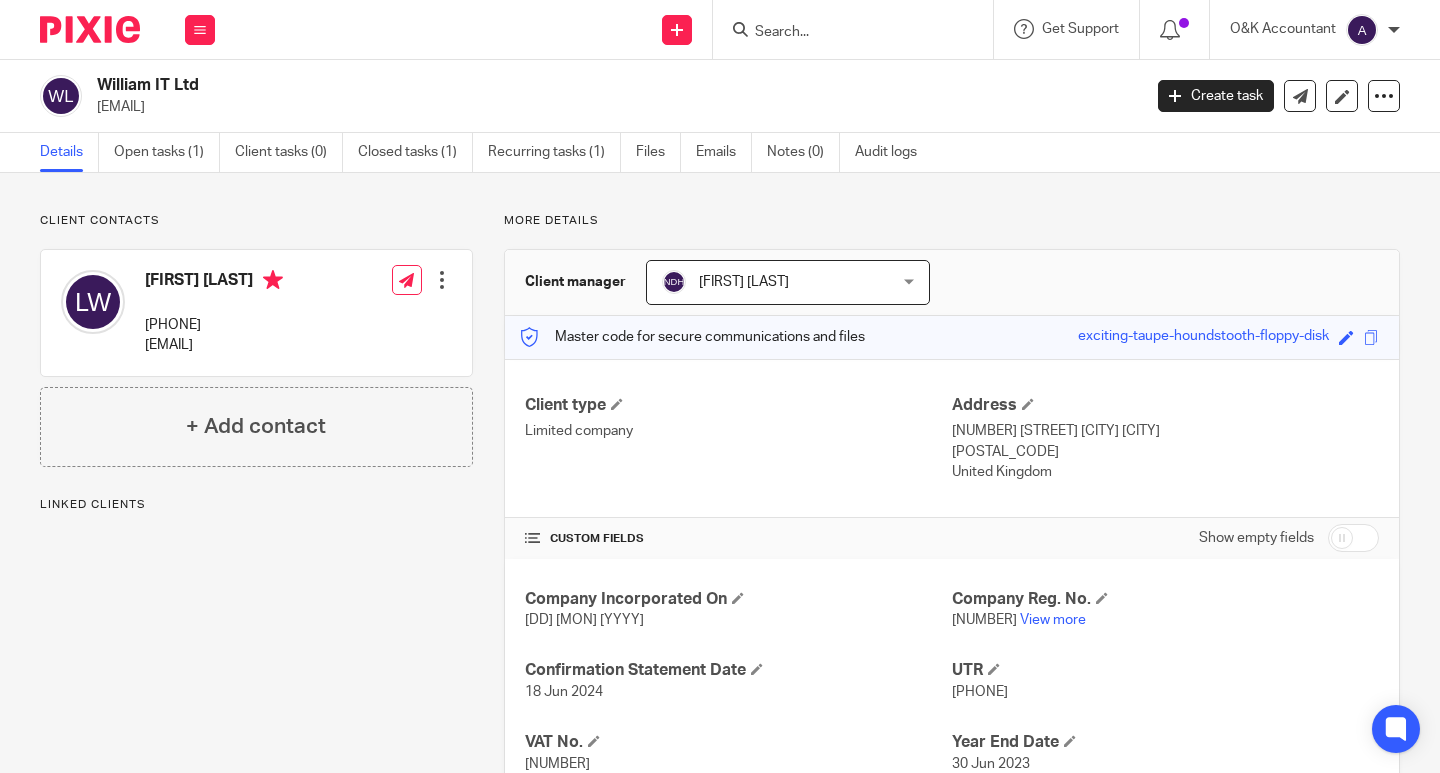 scroll, scrollTop: 0, scrollLeft: 0, axis: both 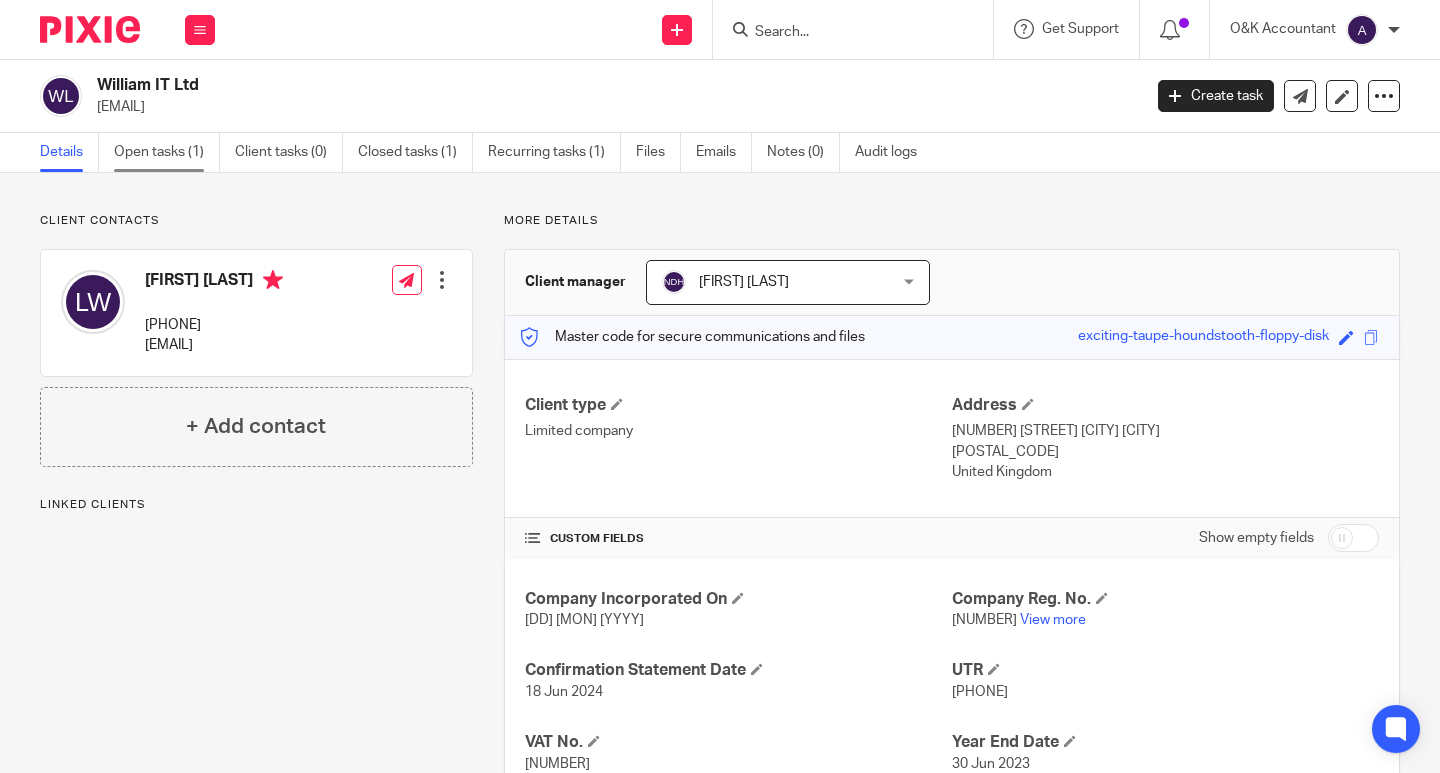 click on "Open tasks (1)" at bounding box center (167, 152) 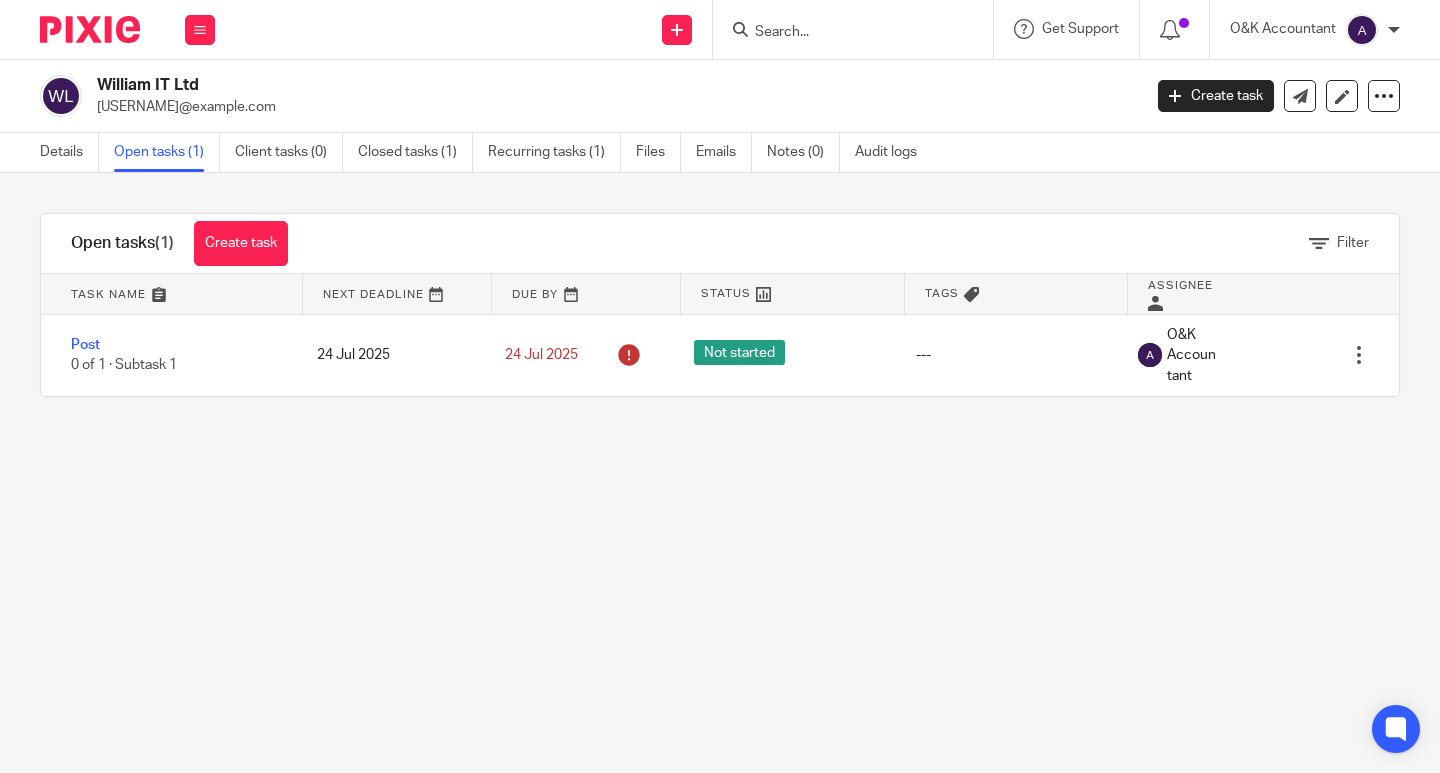 scroll, scrollTop: 0, scrollLeft: 0, axis: both 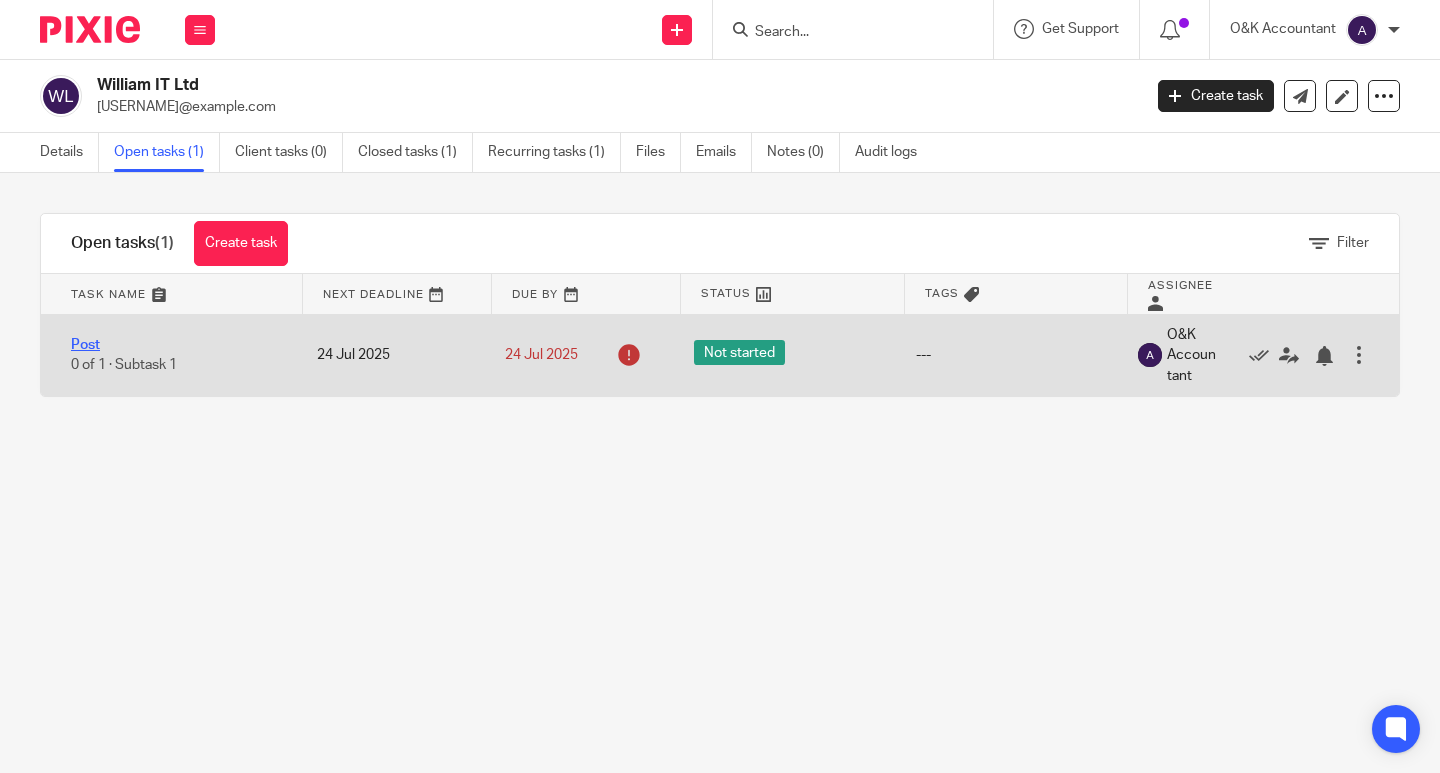 click on "Post" at bounding box center [85, 345] 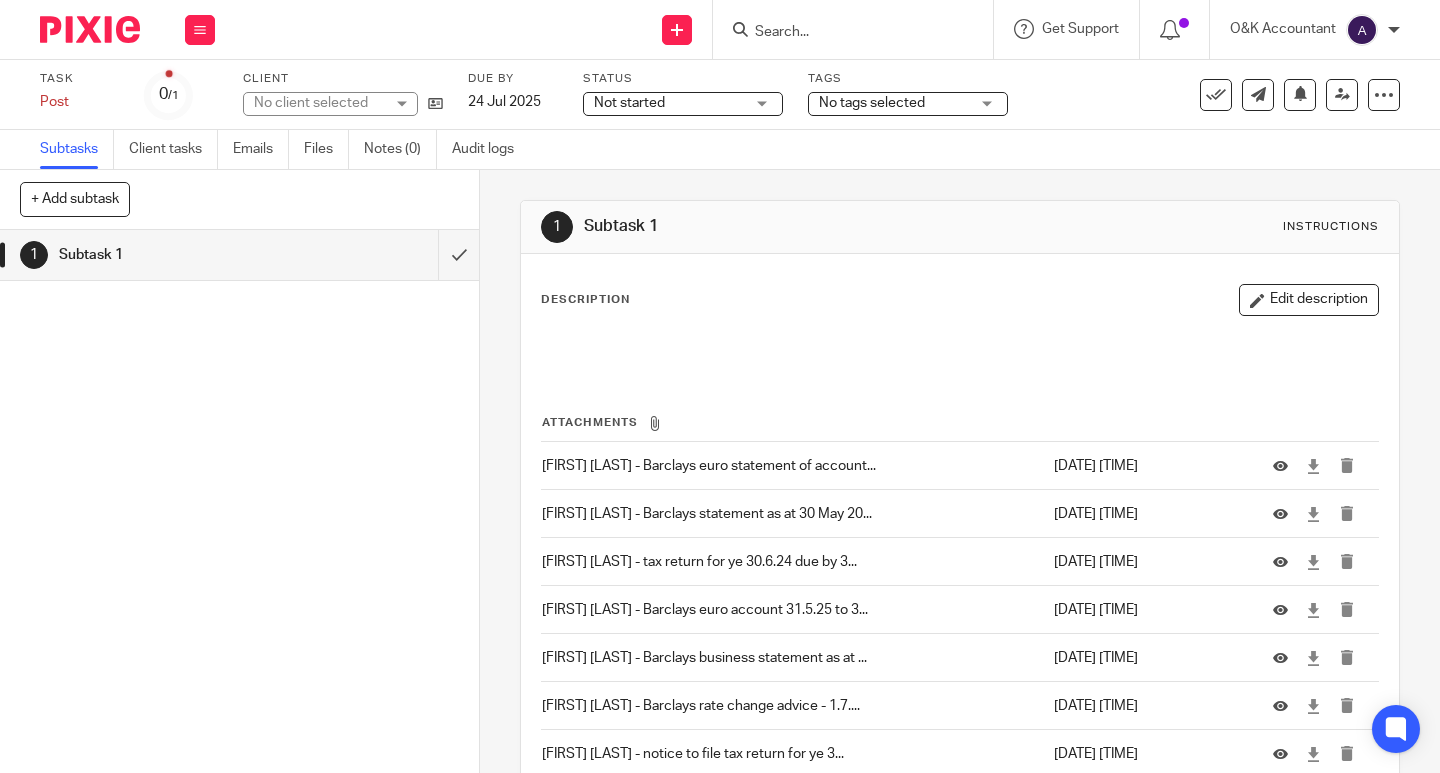 scroll, scrollTop: 0, scrollLeft: 0, axis: both 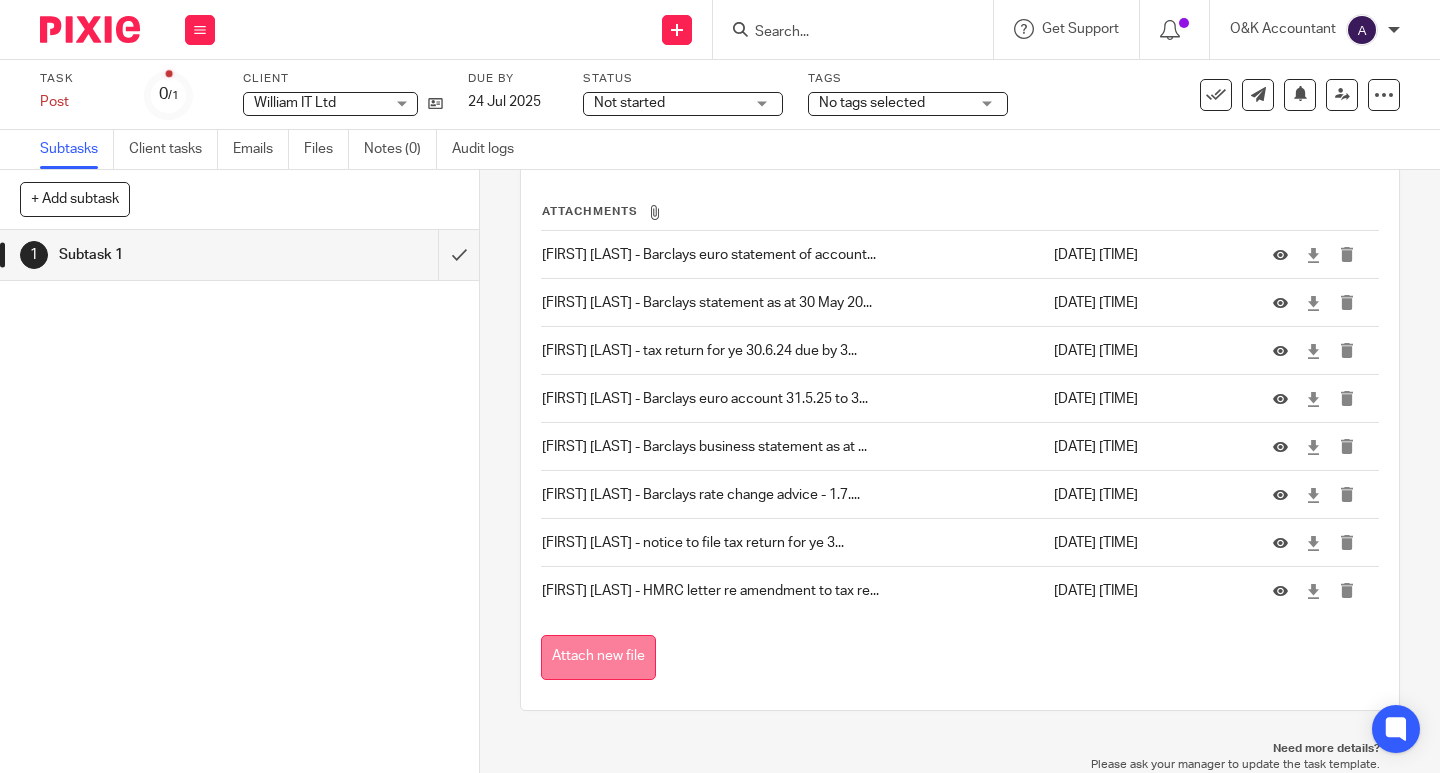click on "Attach new file" at bounding box center [598, 657] 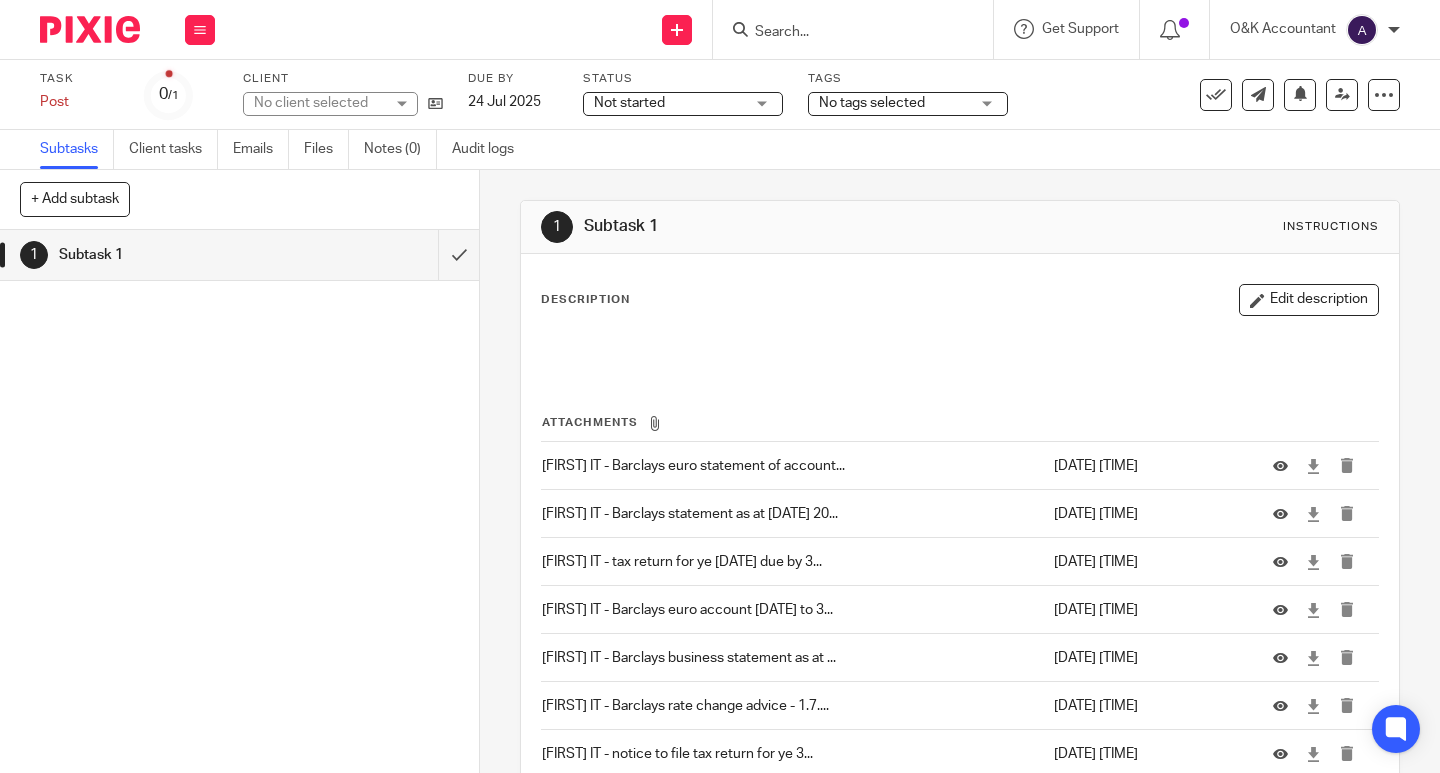 scroll, scrollTop: 0, scrollLeft: 0, axis: both 